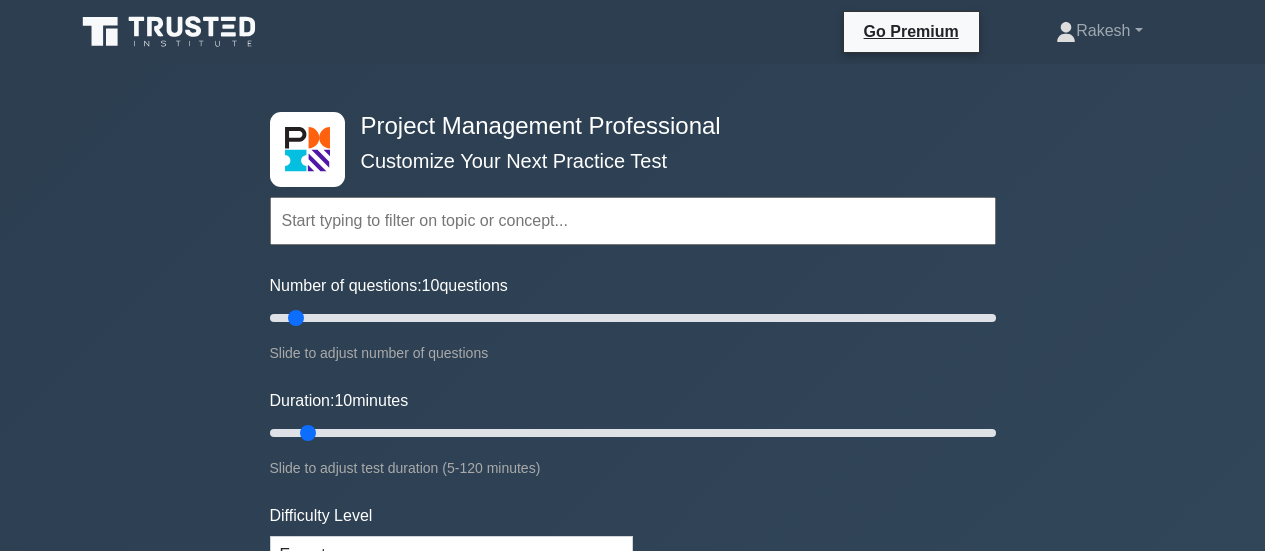 scroll, scrollTop: 0, scrollLeft: 0, axis: both 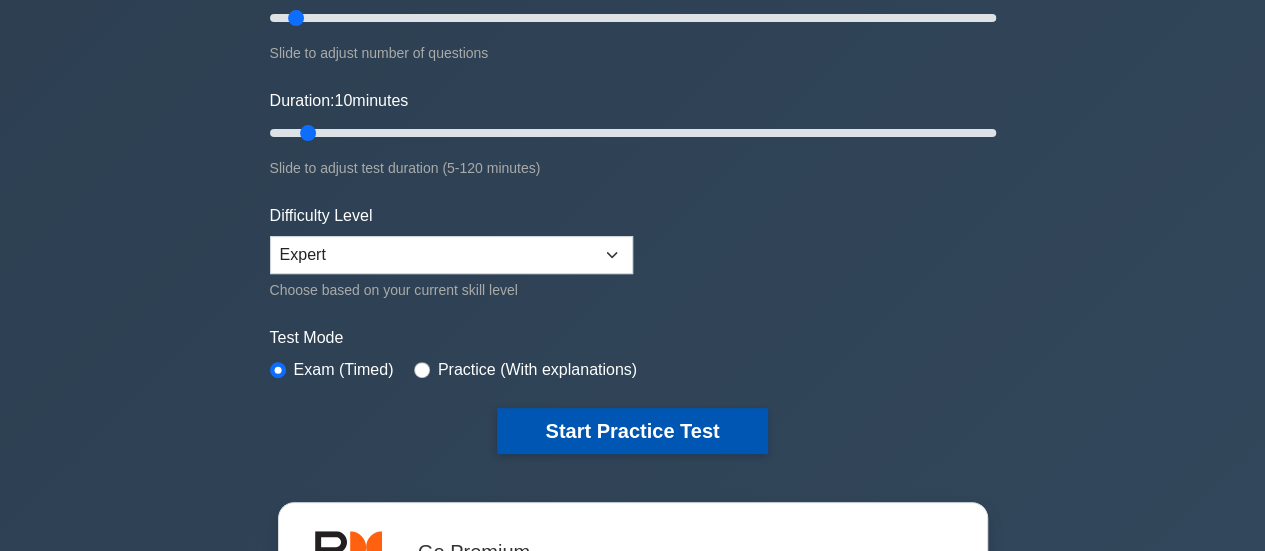click on "Start Practice Test" at bounding box center (632, 431) 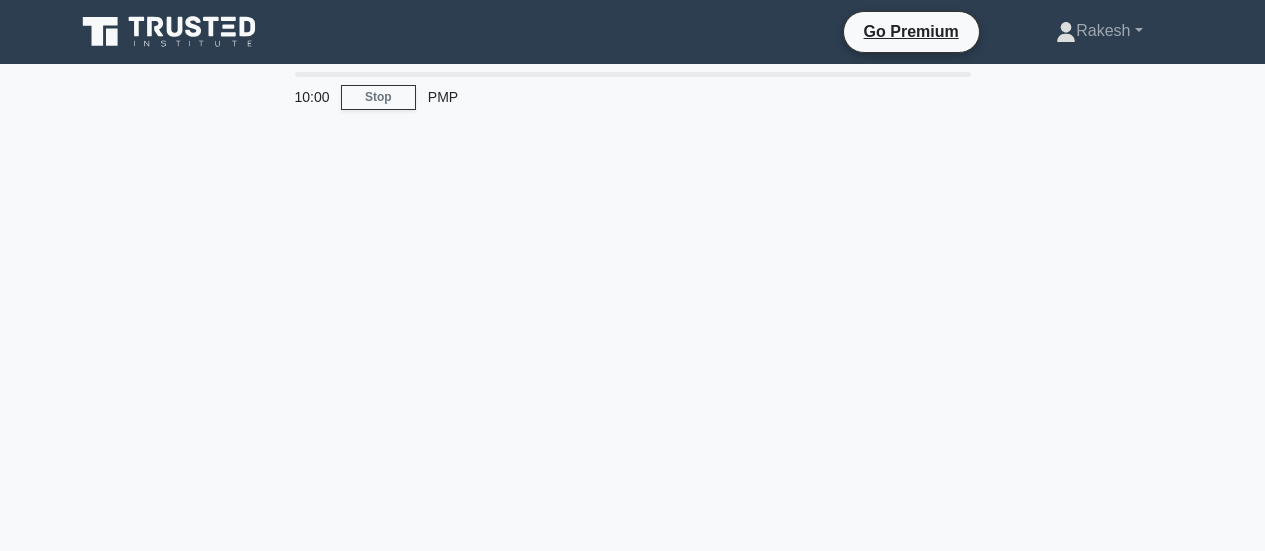 scroll, scrollTop: 0, scrollLeft: 0, axis: both 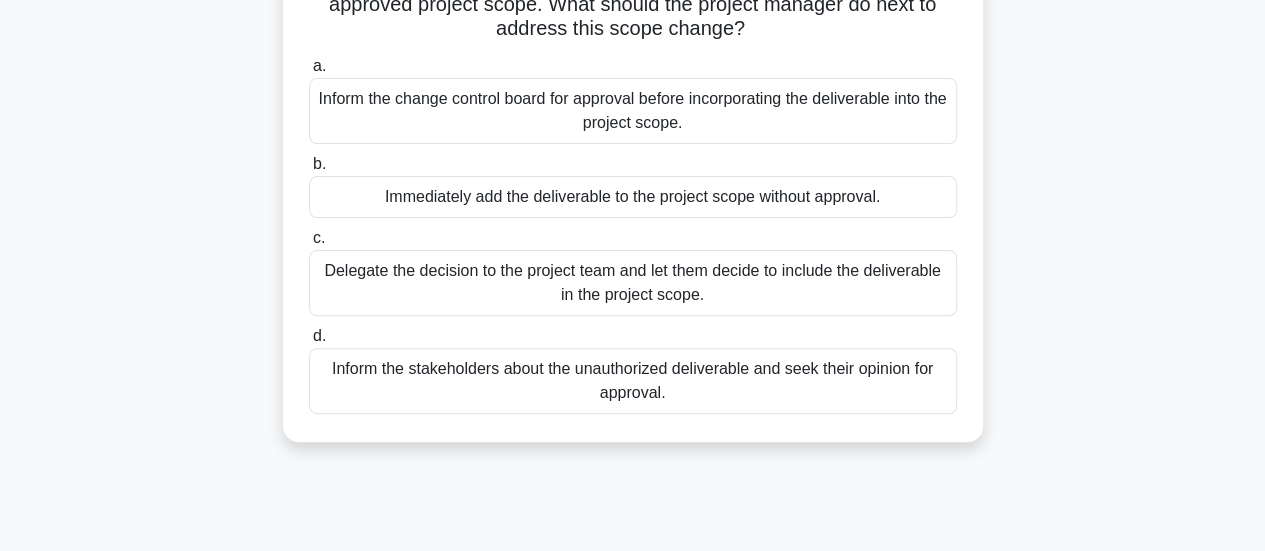 click on "Inform the stakeholders about the unauthorized deliverable and seek their opinion for approval." at bounding box center (633, 381) 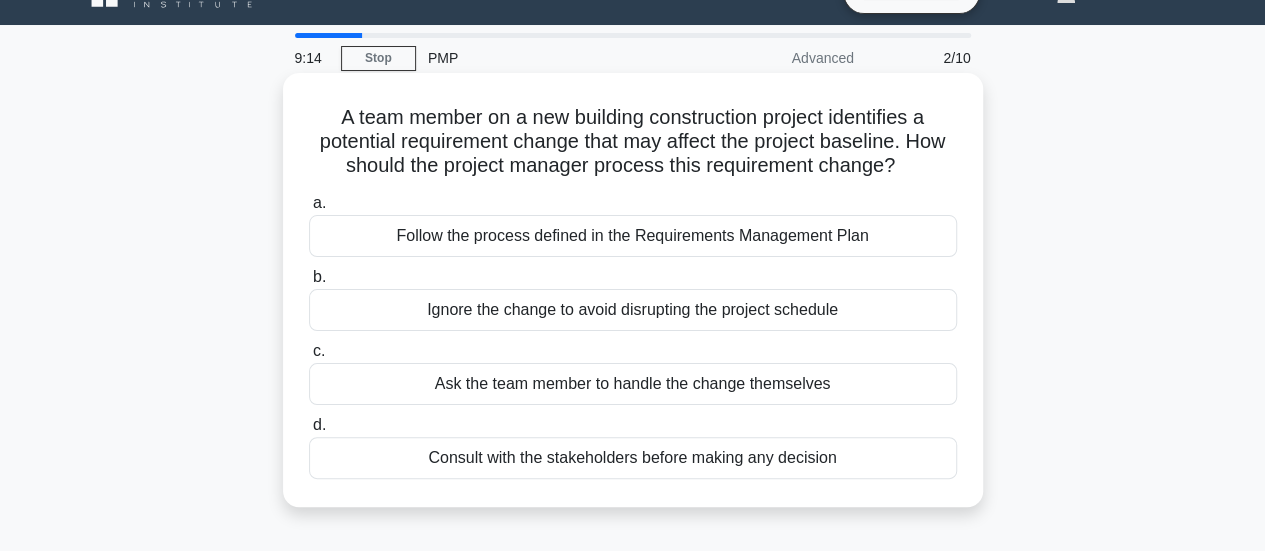 scroll, scrollTop: 0, scrollLeft: 0, axis: both 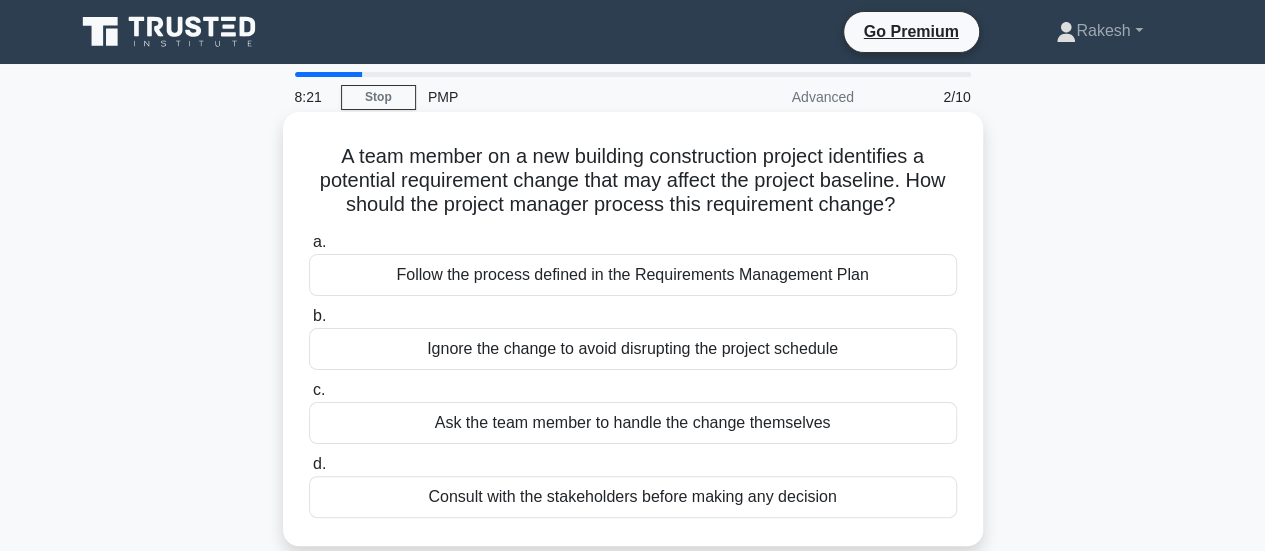 click on "Consult with the stakeholders before making any decision" at bounding box center (633, 497) 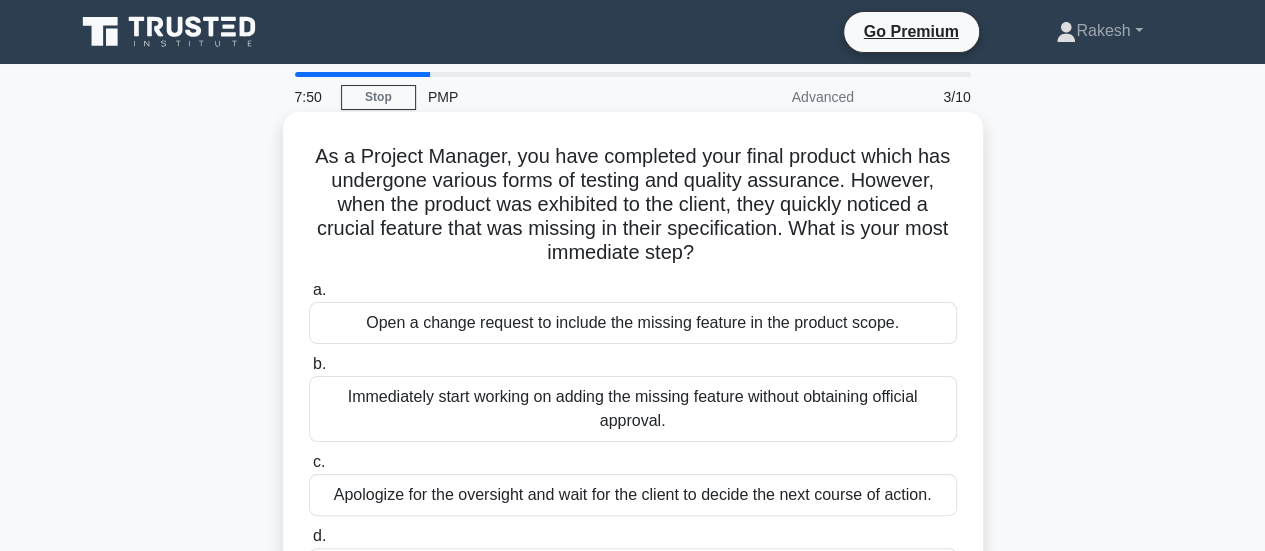scroll, scrollTop: 100, scrollLeft: 0, axis: vertical 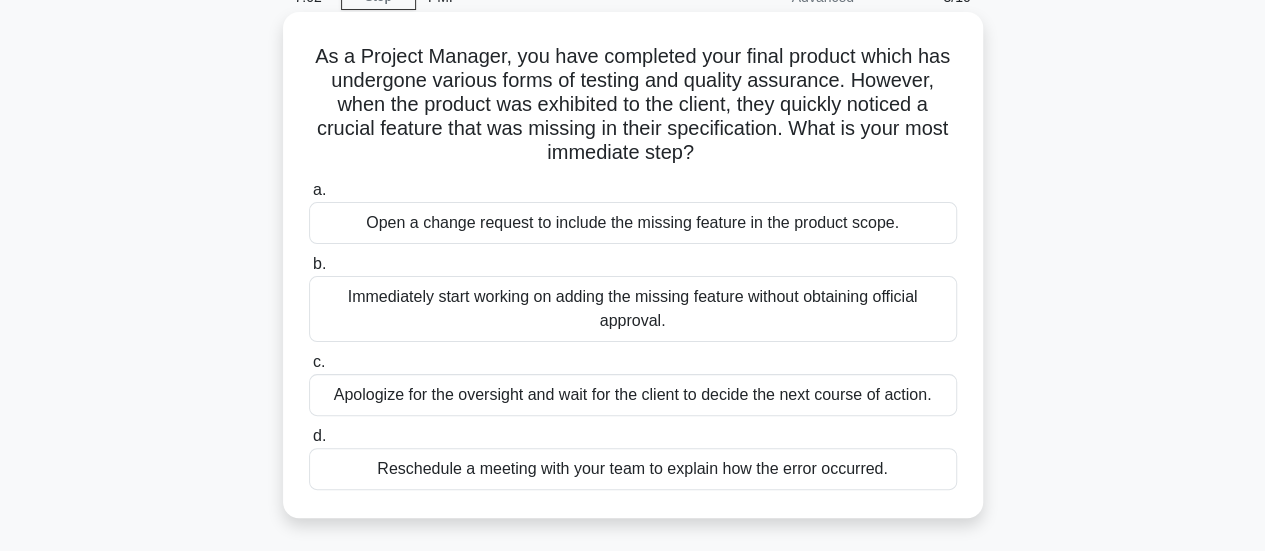 click on "Open a change request to include the missing feature in the product scope." at bounding box center [633, 223] 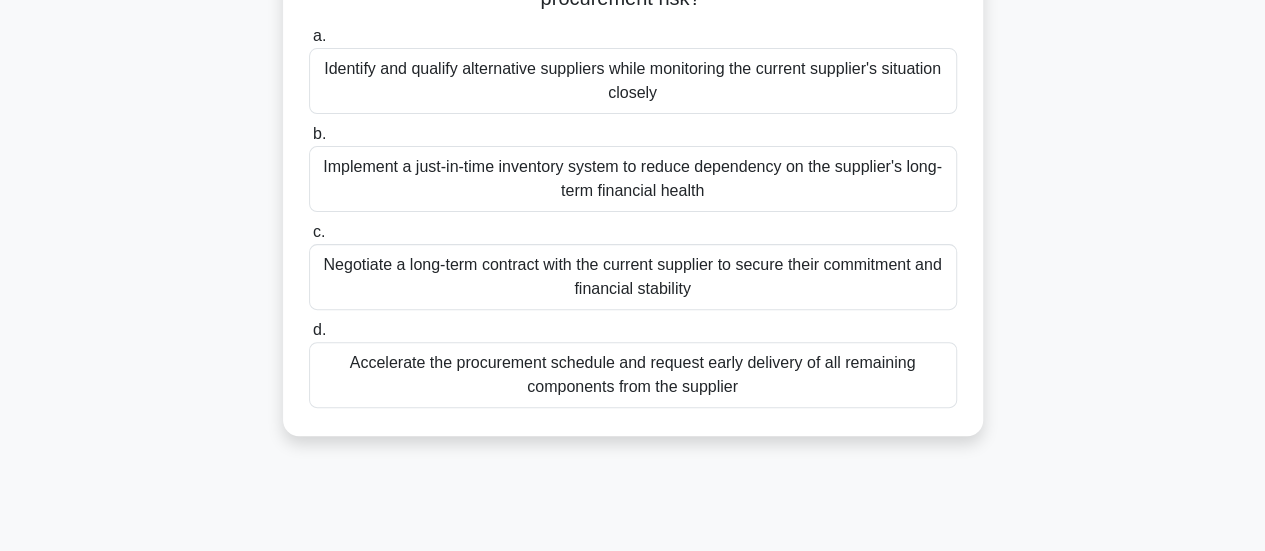 scroll, scrollTop: 200, scrollLeft: 0, axis: vertical 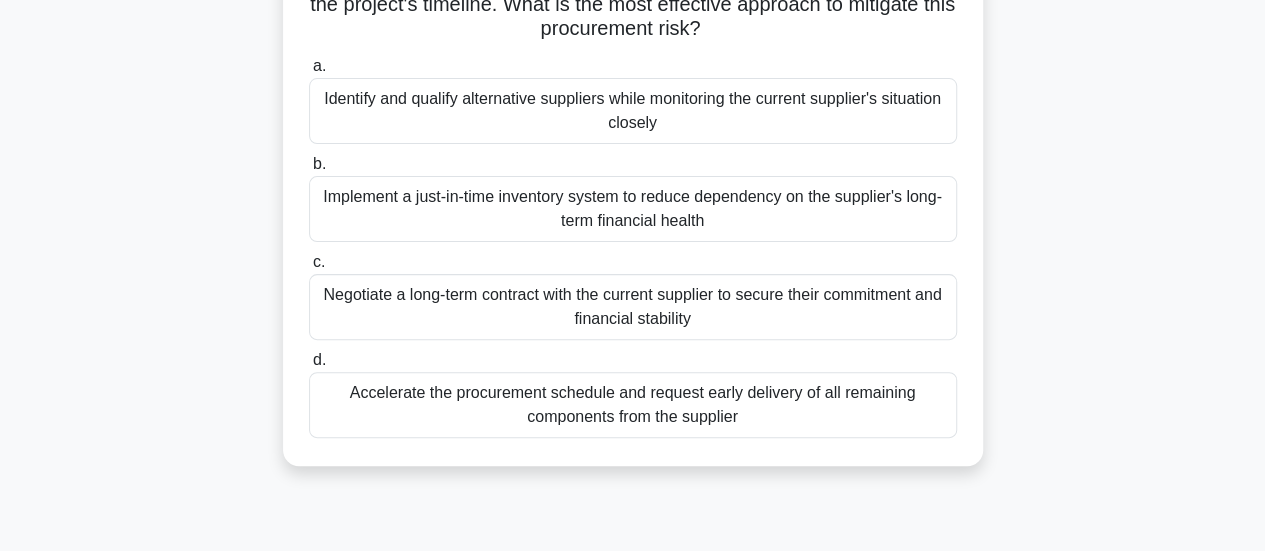 click on "Identify and qualify alternative suppliers while monitoring the current supplier's situation closely" at bounding box center [633, 111] 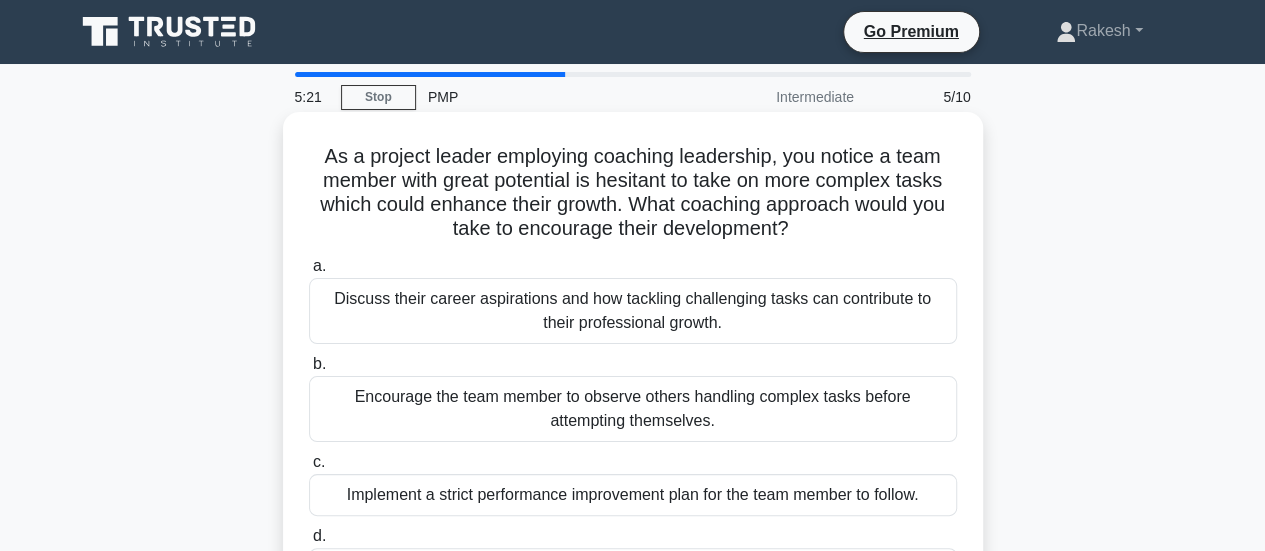 scroll, scrollTop: 100, scrollLeft: 0, axis: vertical 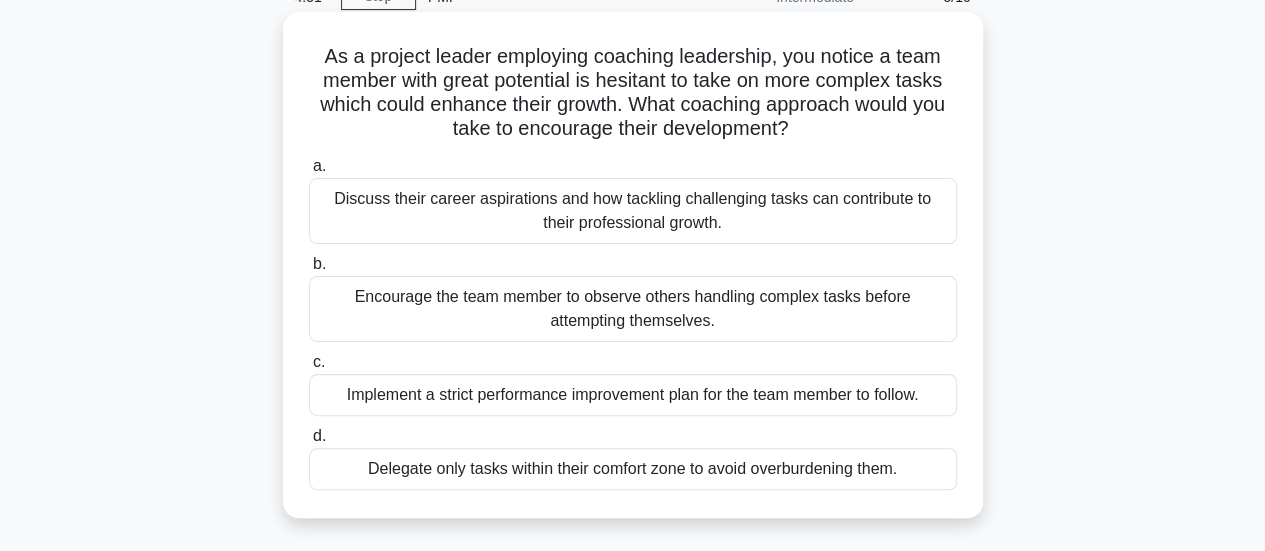 click on "Implement a strict performance improvement plan for the team member to follow." at bounding box center (633, 395) 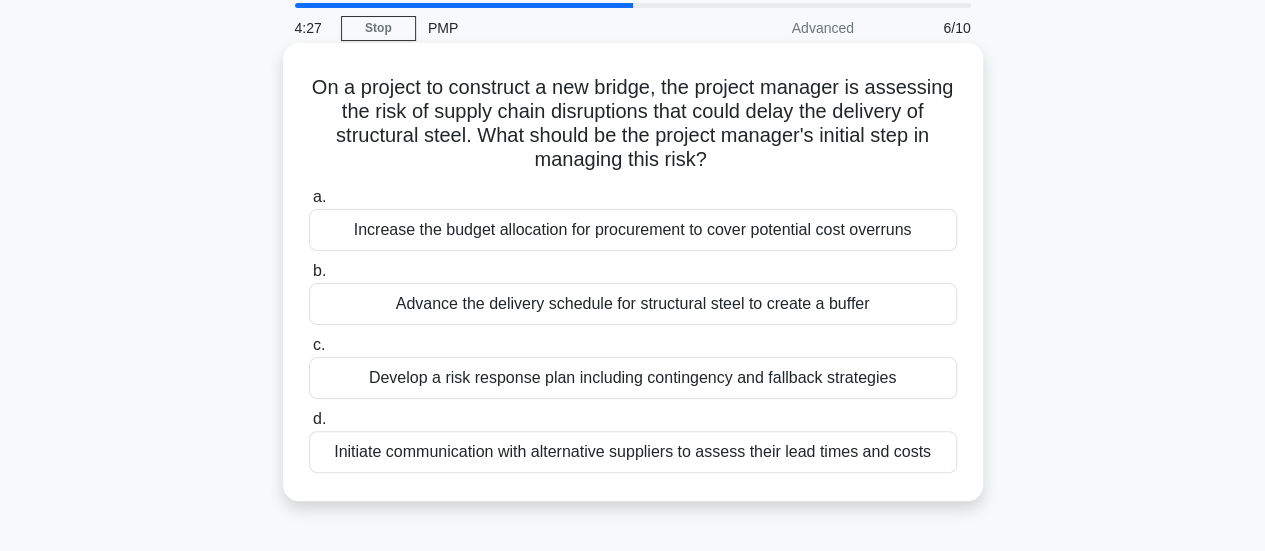 scroll, scrollTop: 100, scrollLeft: 0, axis: vertical 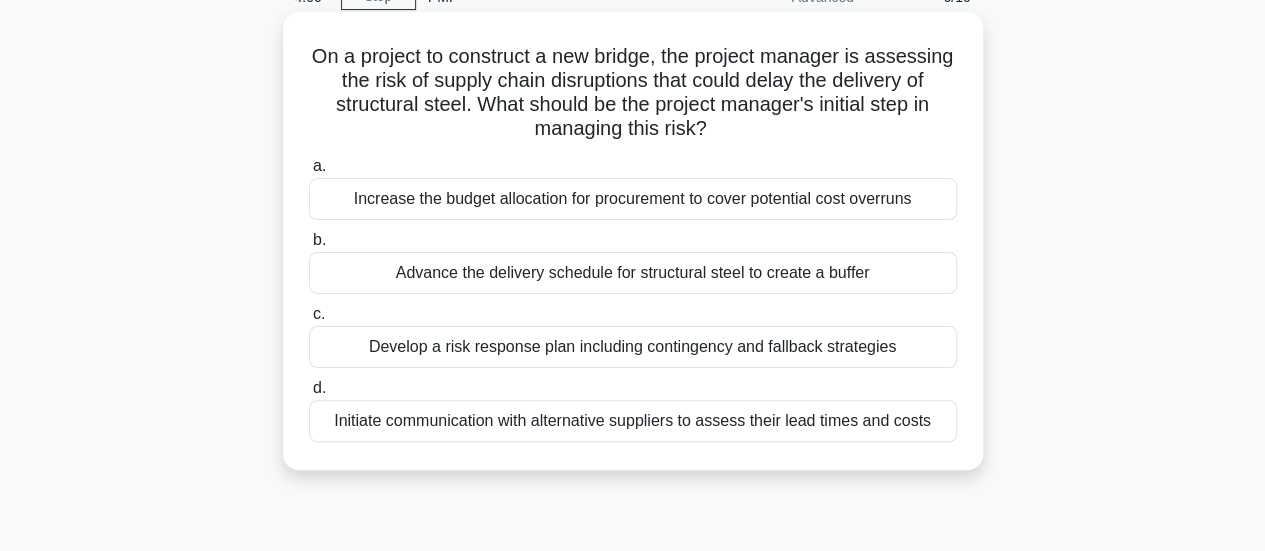 click on "Develop a risk response plan including contingency and fallback strategies" at bounding box center (633, 347) 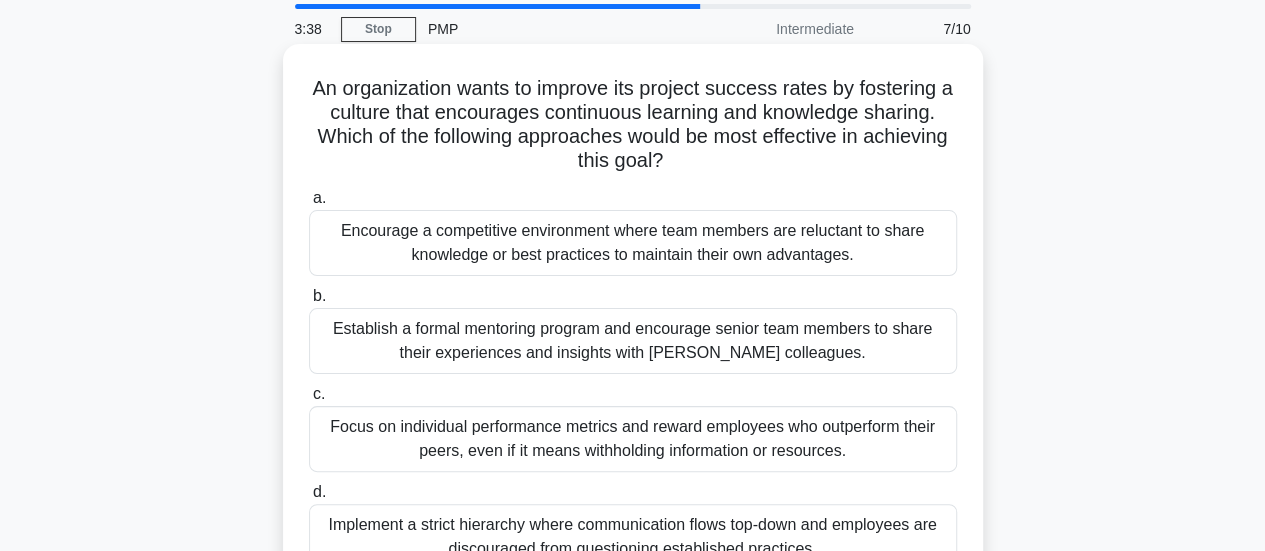 scroll, scrollTop: 100, scrollLeft: 0, axis: vertical 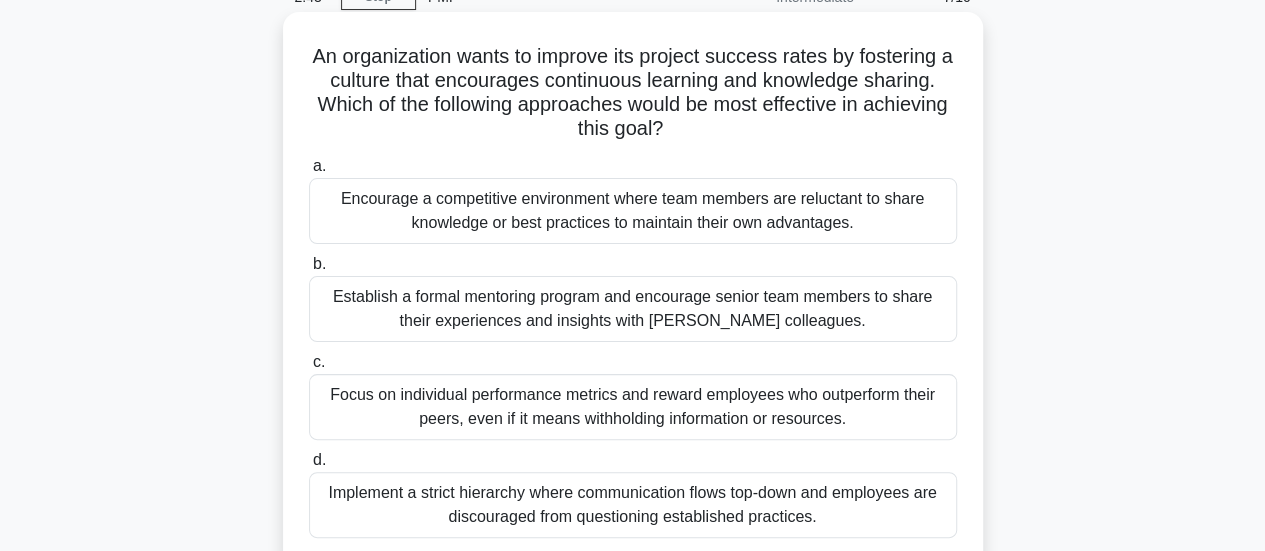 click on "Establish a formal mentoring program and encourage senior team members to share their experiences and insights with junior colleagues." at bounding box center [633, 309] 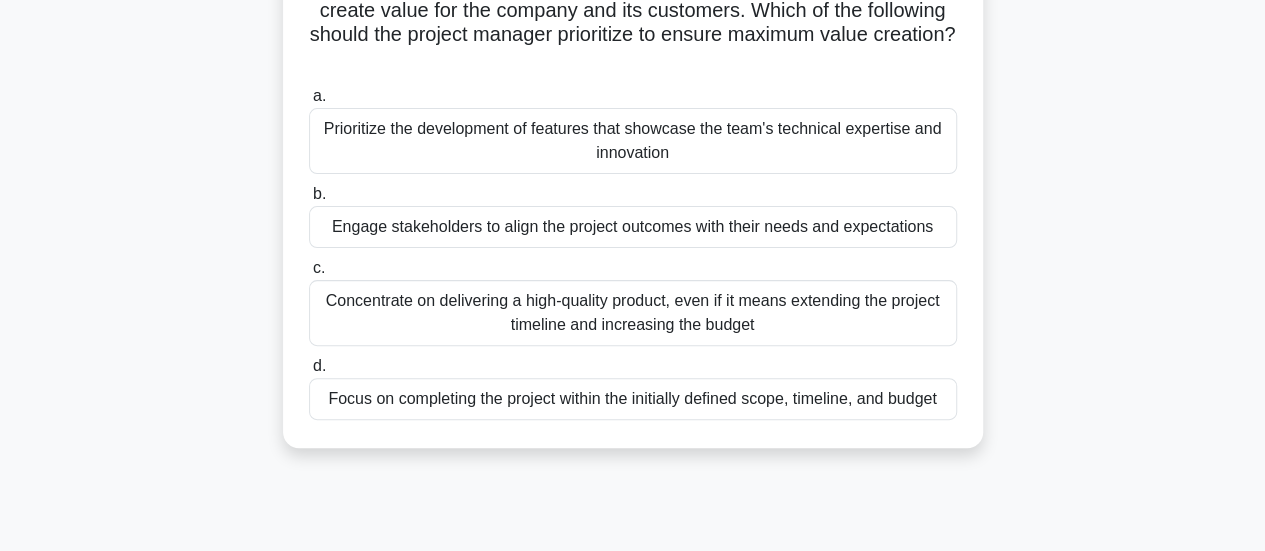 scroll, scrollTop: 200, scrollLeft: 0, axis: vertical 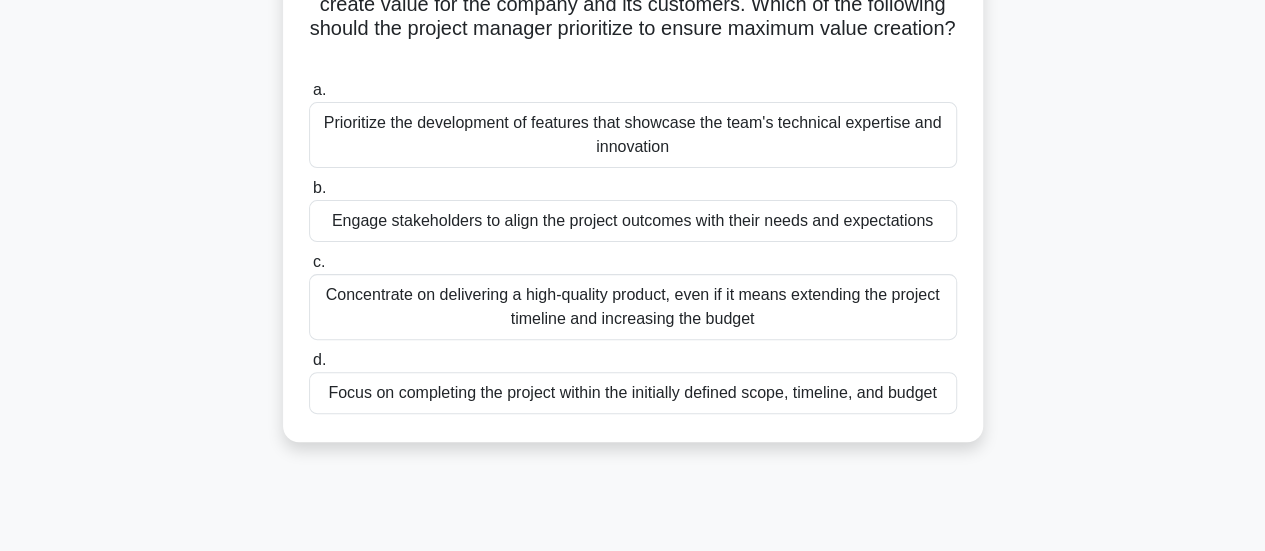 click on "Engage stakeholders to align the project outcomes with their needs and expectations" at bounding box center [633, 221] 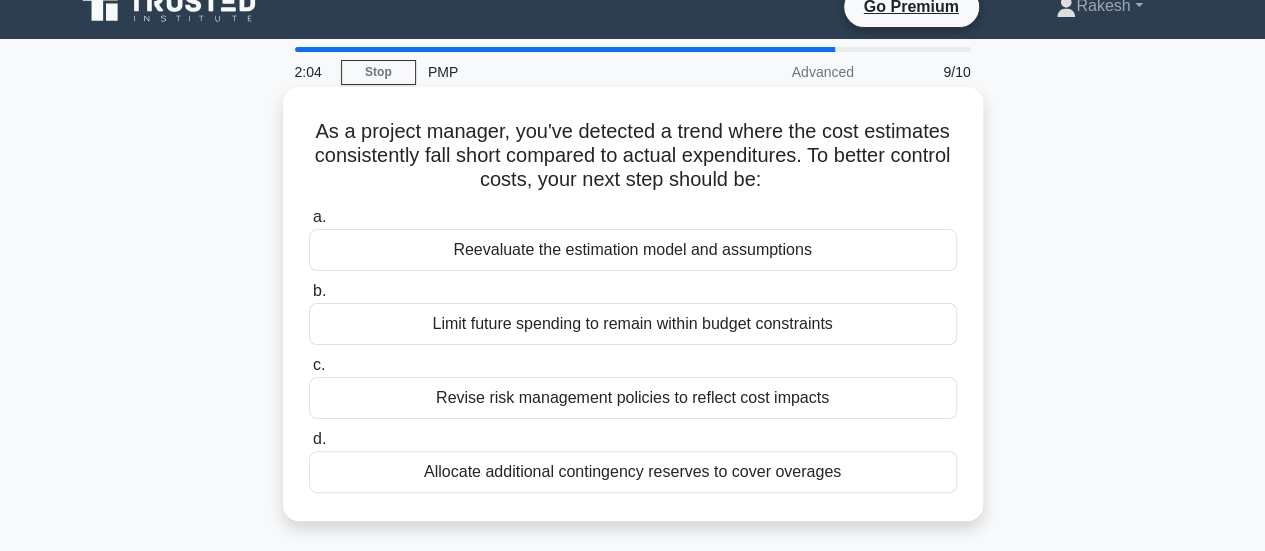 scroll, scrollTop: 0, scrollLeft: 0, axis: both 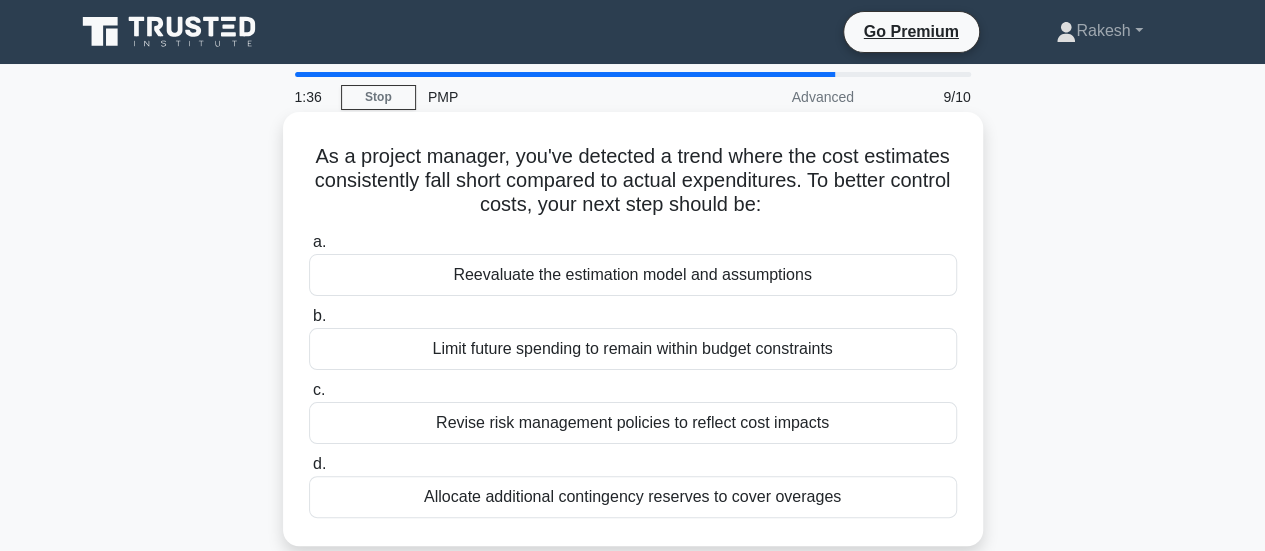 click on "Reevaluate the estimation model and assumptions" at bounding box center (633, 275) 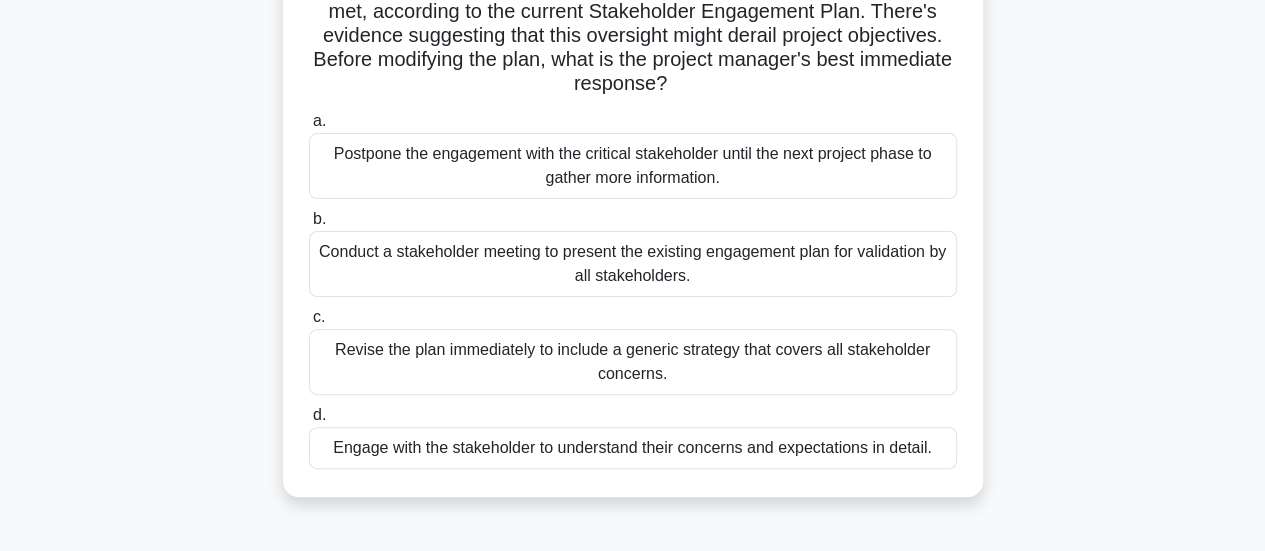 scroll, scrollTop: 200, scrollLeft: 0, axis: vertical 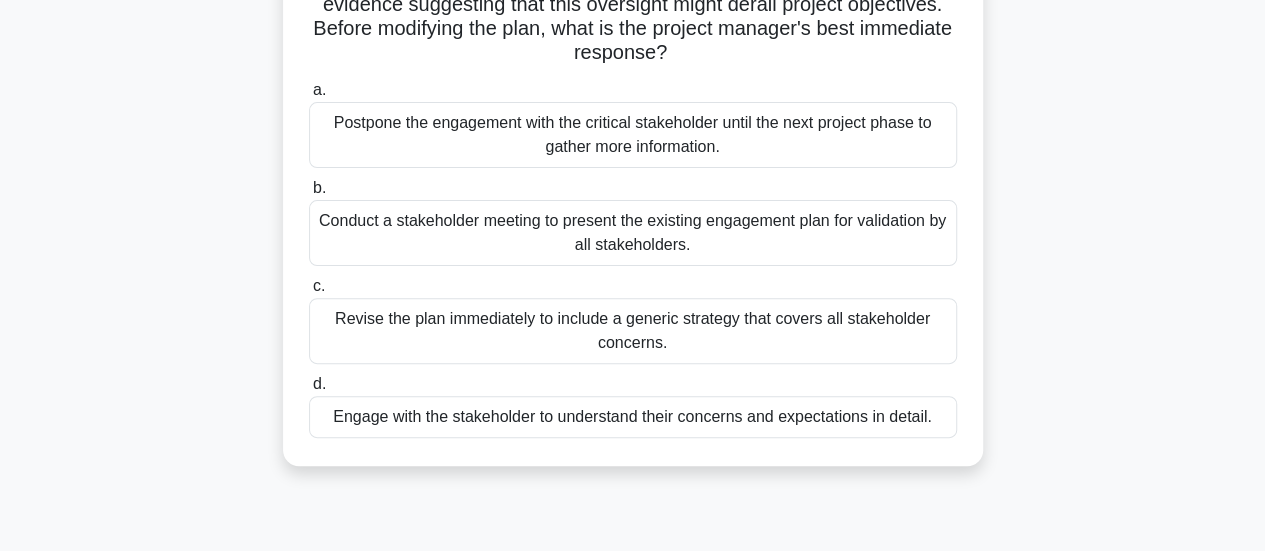 click on "Engage with the stakeholder to understand their concerns and expectations in detail." at bounding box center [633, 417] 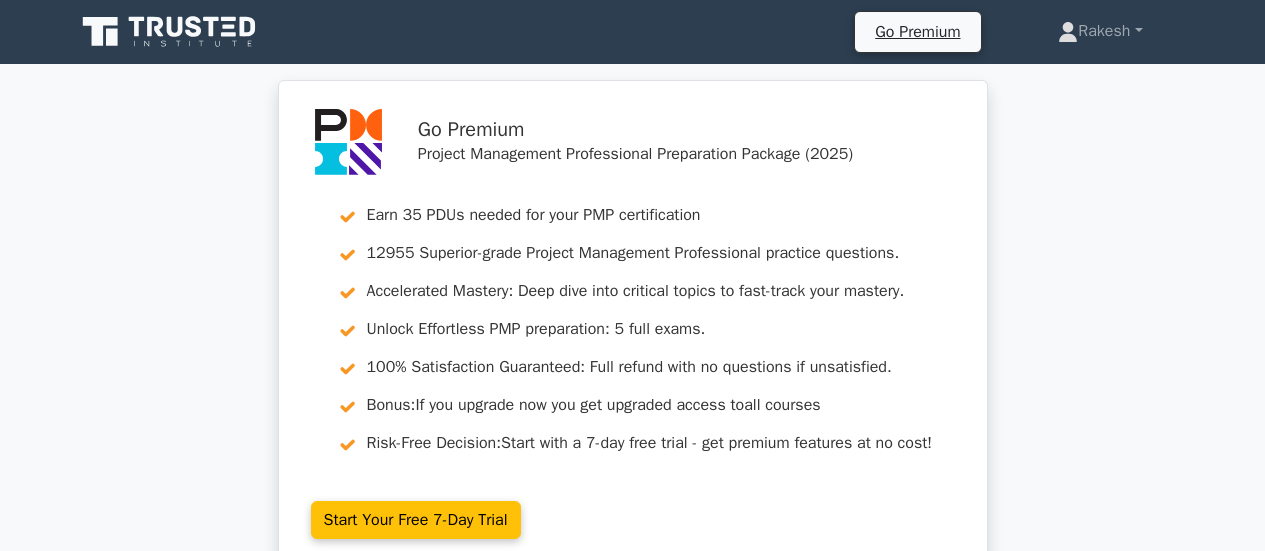 scroll, scrollTop: 62, scrollLeft: 0, axis: vertical 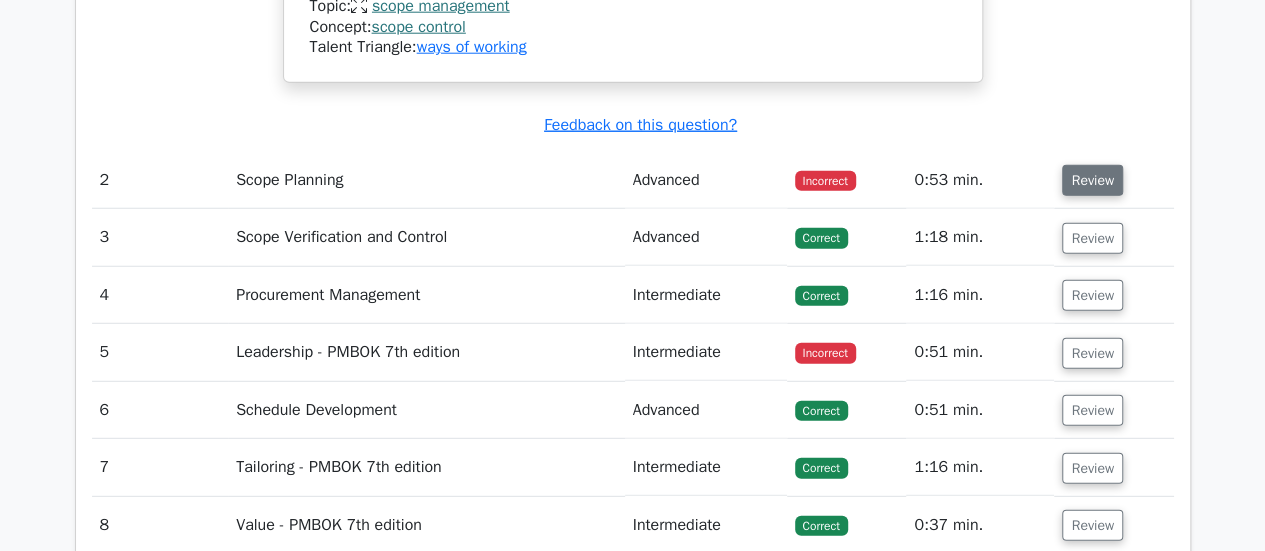 click on "Review" at bounding box center [1092, 180] 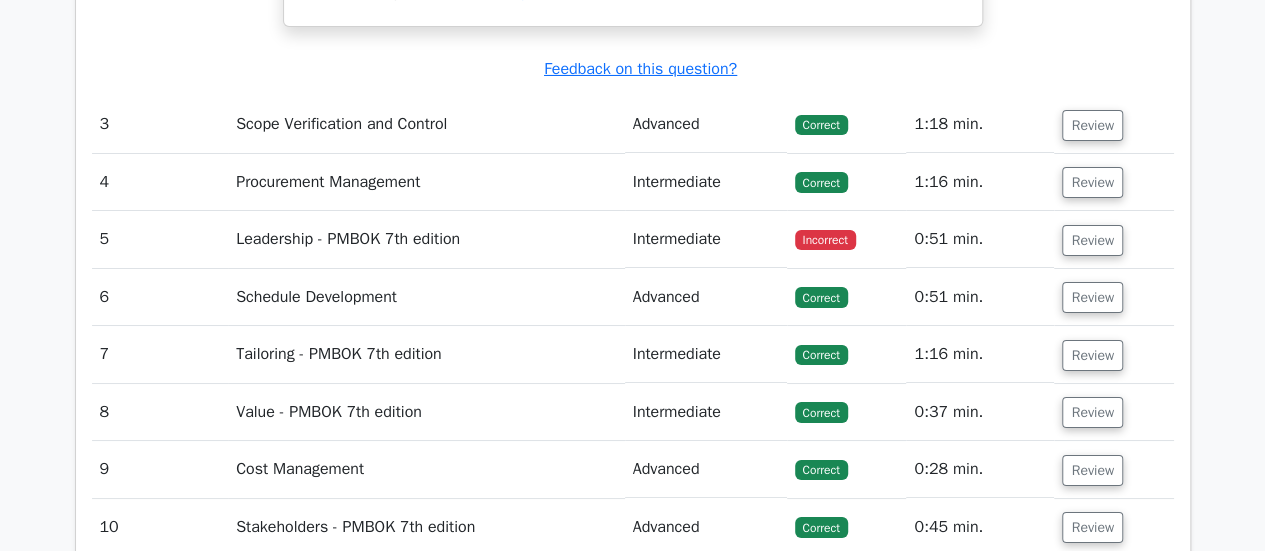 scroll, scrollTop: 3600, scrollLeft: 0, axis: vertical 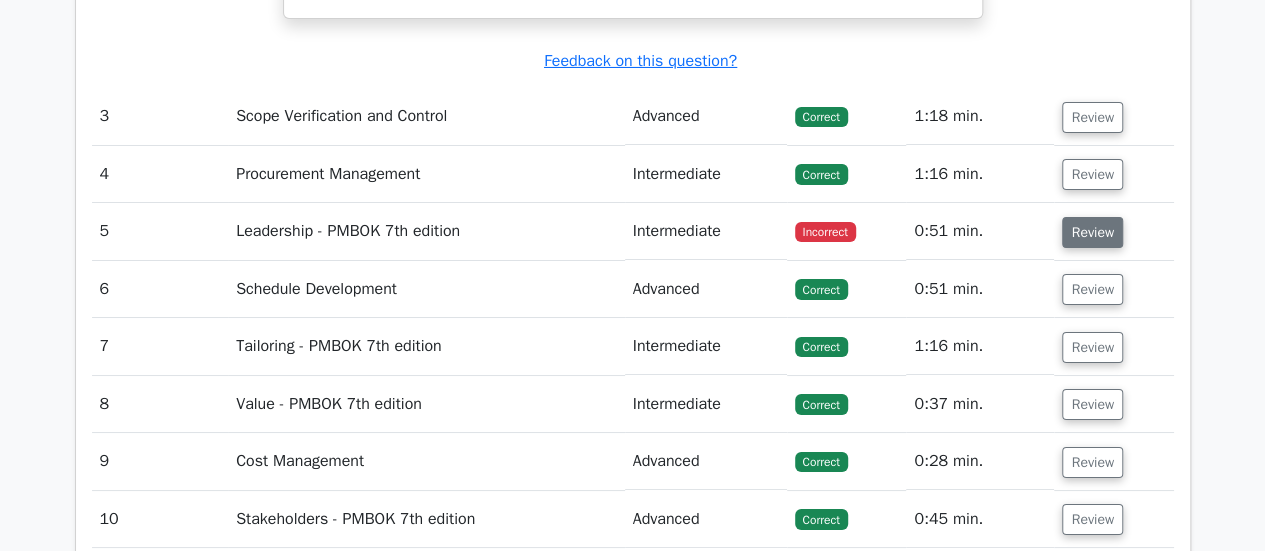 click on "Review" at bounding box center (1092, 232) 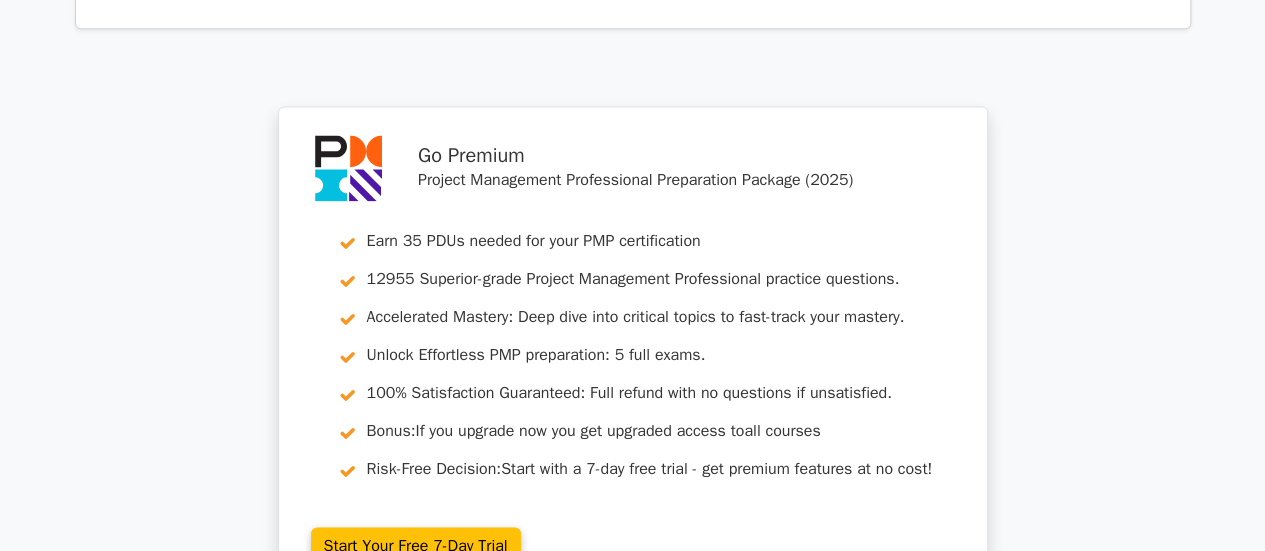 scroll, scrollTop: 5300, scrollLeft: 0, axis: vertical 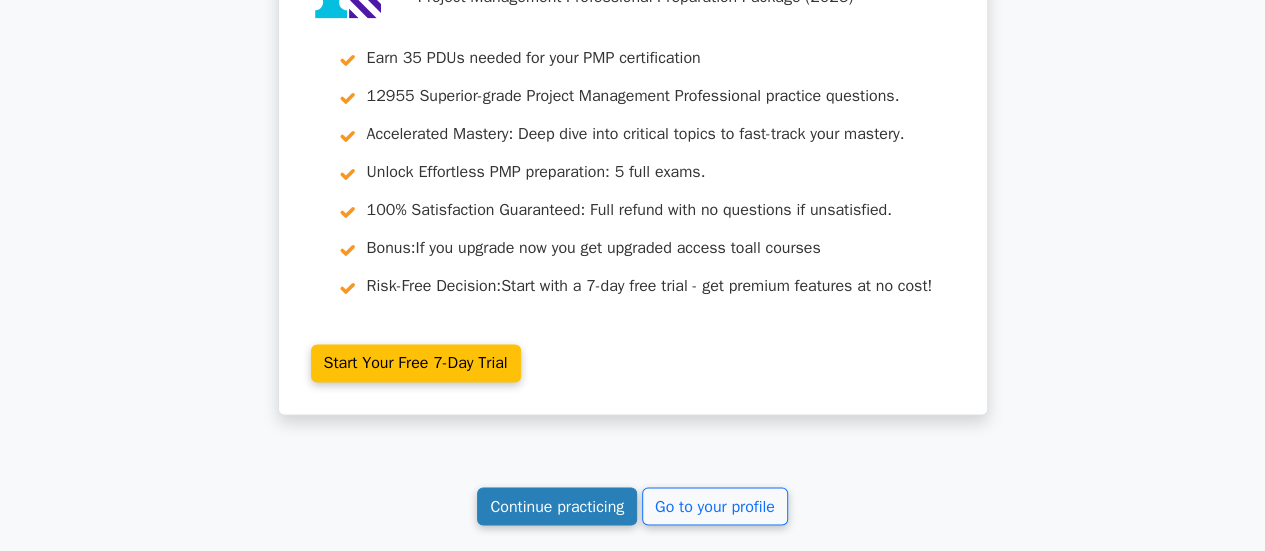 click on "Continue practicing" at bounding box center (557, 506) 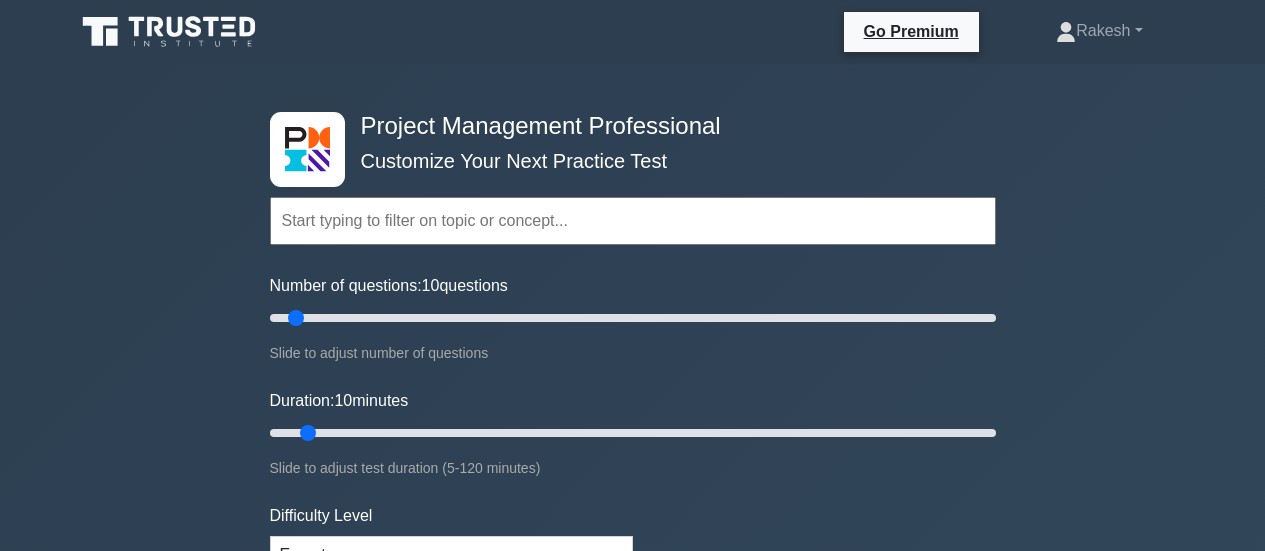 scroll, scrollTop: 0, scrollLeft: 0, axis: both 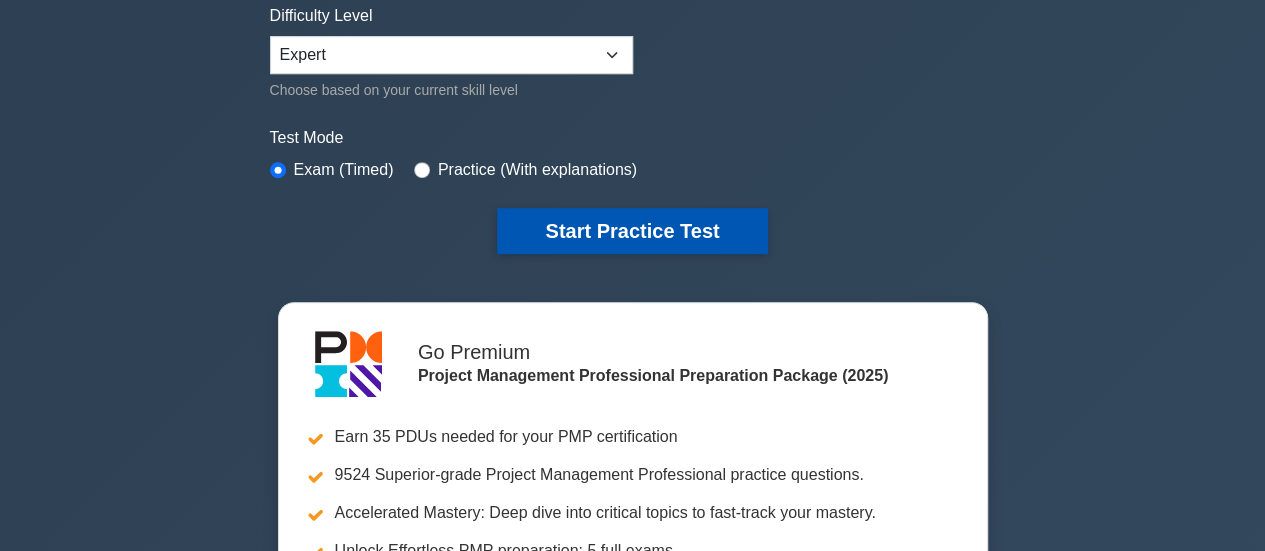 click on "Start Practice Test" at bounding box center (632, 231) 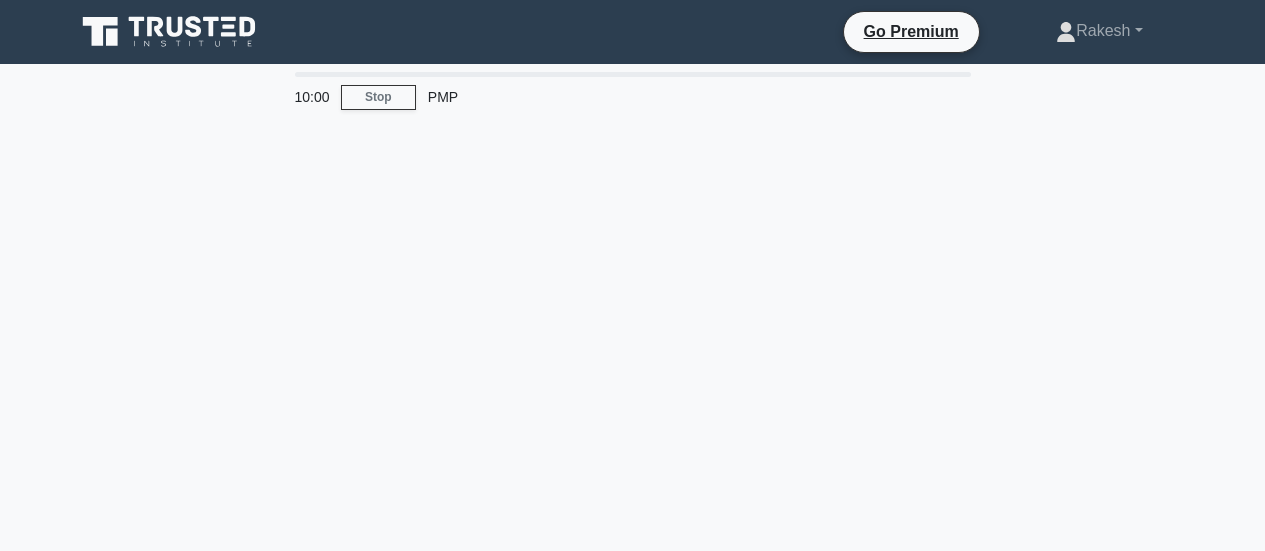 scroll, scrollTop: 0, scrollLeft: 0, axis: both 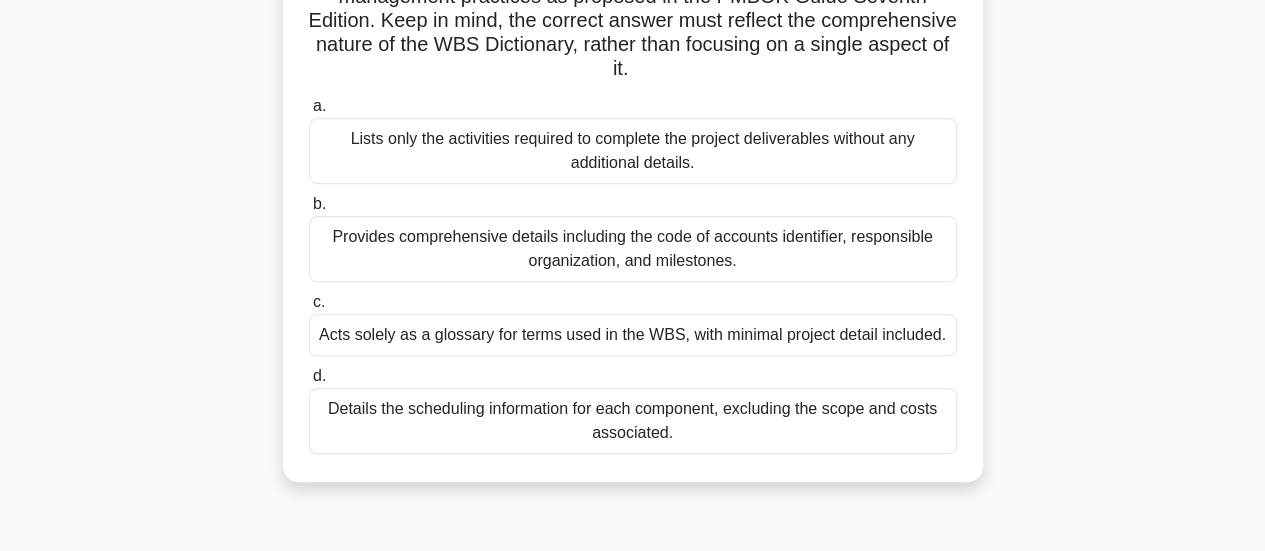 click on "Provides comprehensive details including the code of accounts identifier, responsible organization, and milestones." at bounding box center [633, 249] 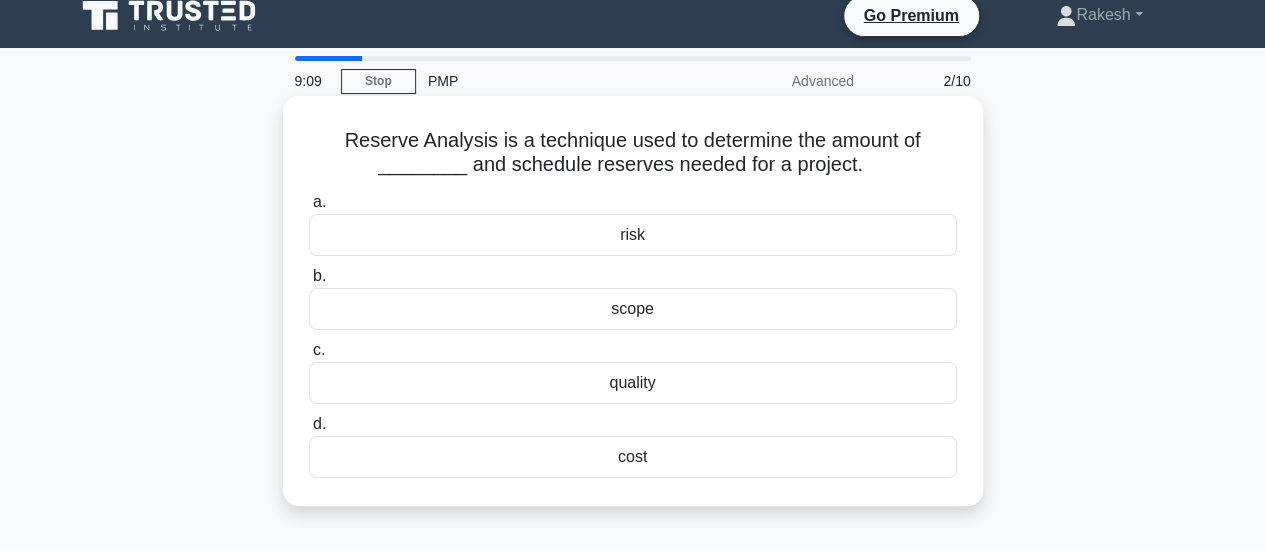 scroll, scrollTop: 0, scrollLeft: 0, axis: both 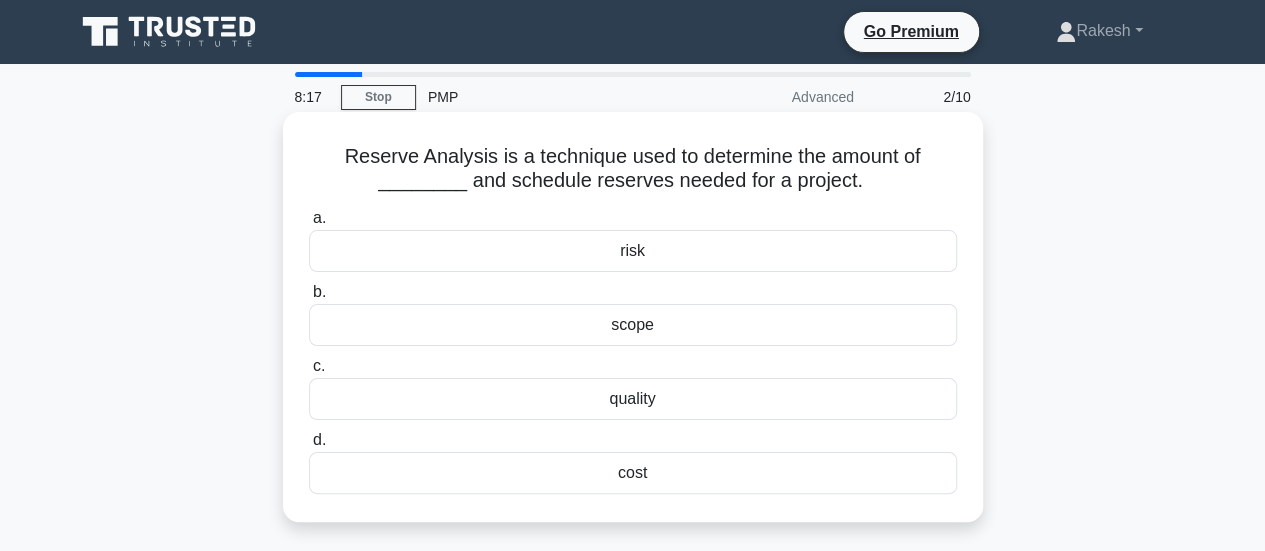 click on "cost" at bounding box center [633, 473] 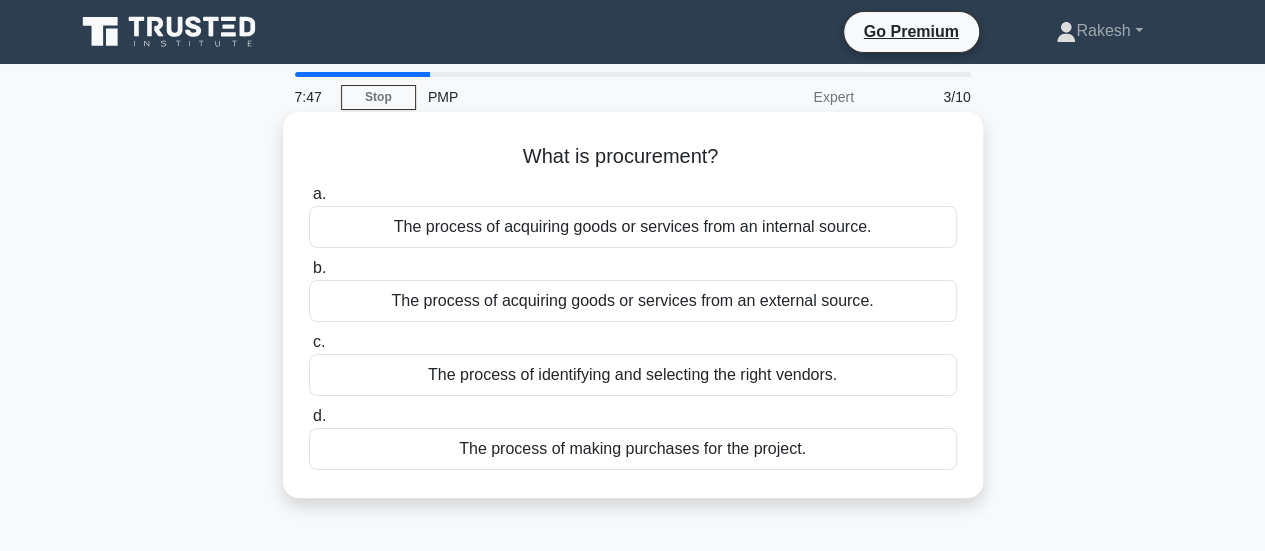 click on "The process of acquiring goods or services from an external source." at bounding box center (633, 301) 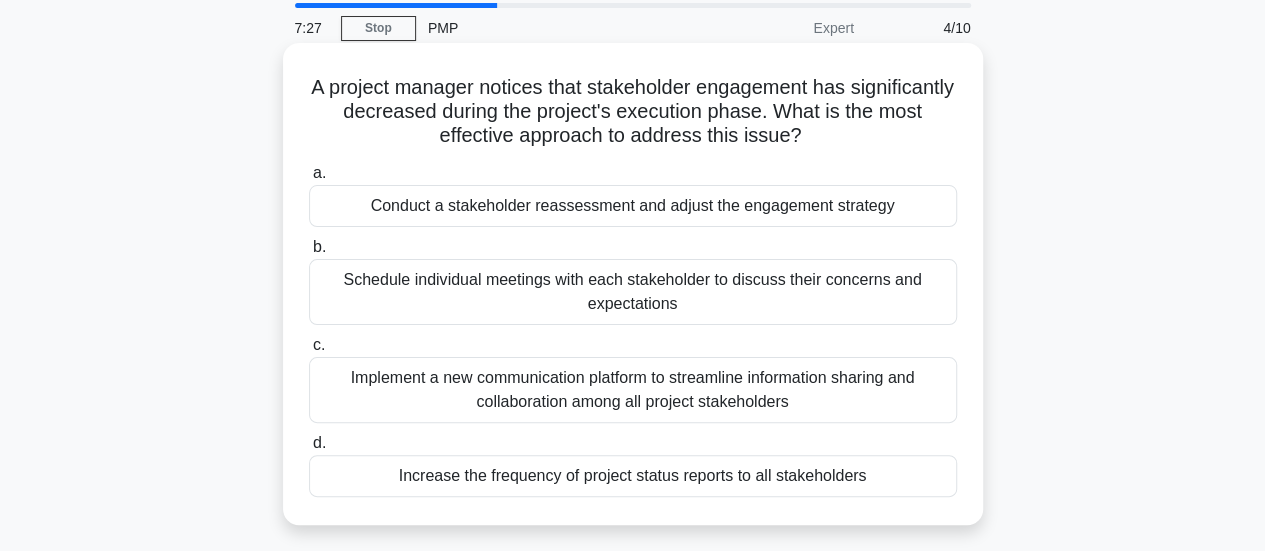 scroll, scrollTop: 100, scrollLeft: 0, axis: vertical 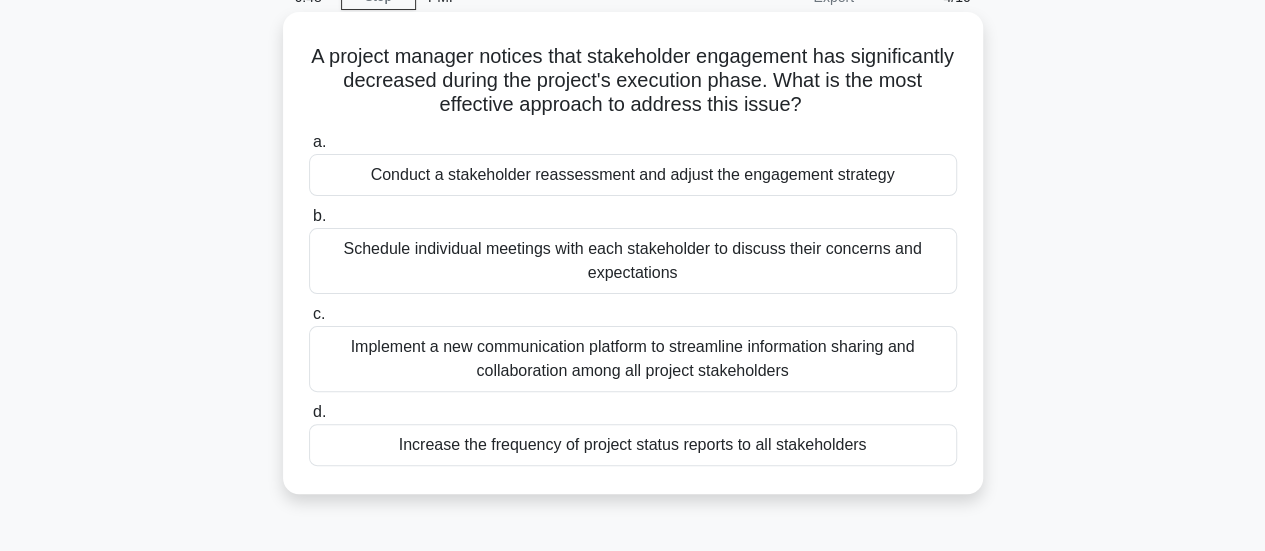 click on "Conduct a stakeholder reassessment and adjust the engagement strategy" at bounding box center [633, 175] 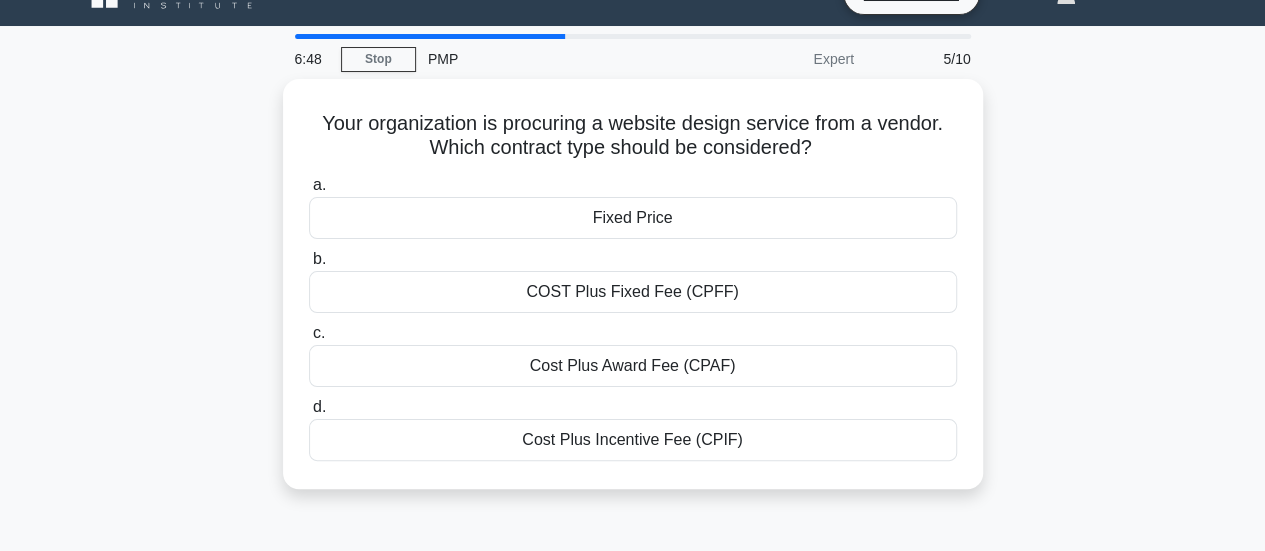 scroll, scrollTop: 0, scrollLeft: 0, axis: both 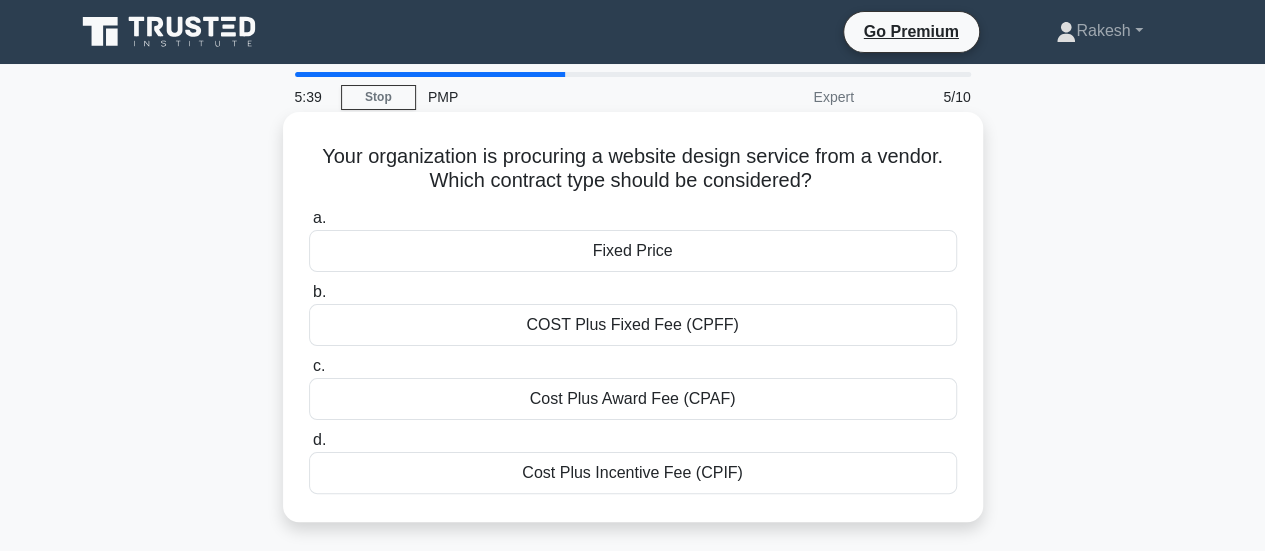 click on "Cost Plus Incentive Fee (CPIF)" at bounding box center [633, 473] 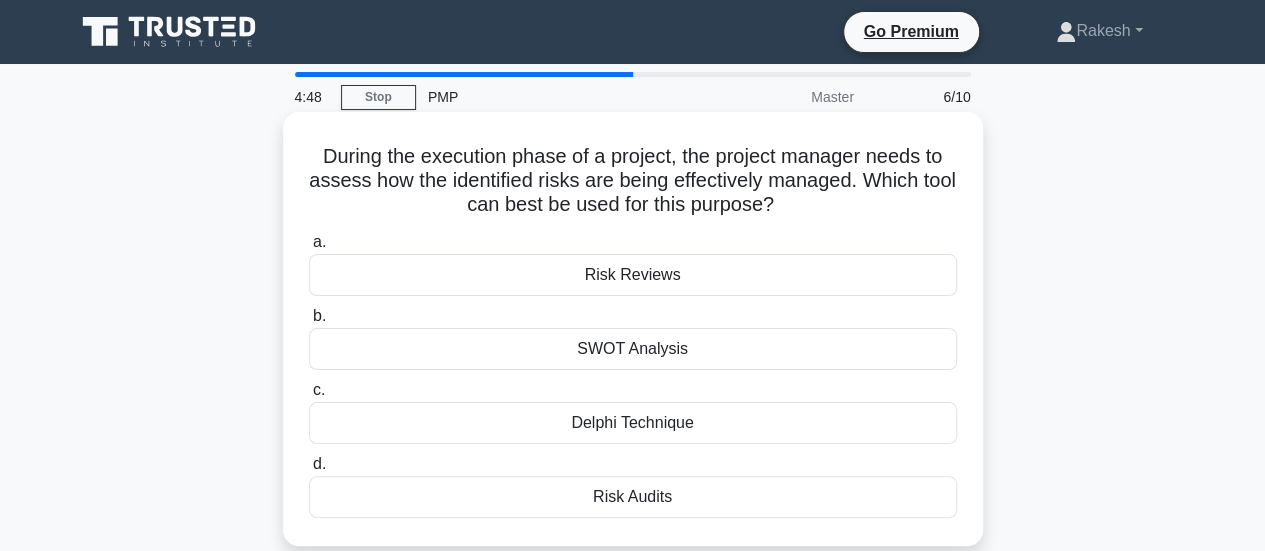 click on "Risk Reviews" at bounding box center (633, 275) 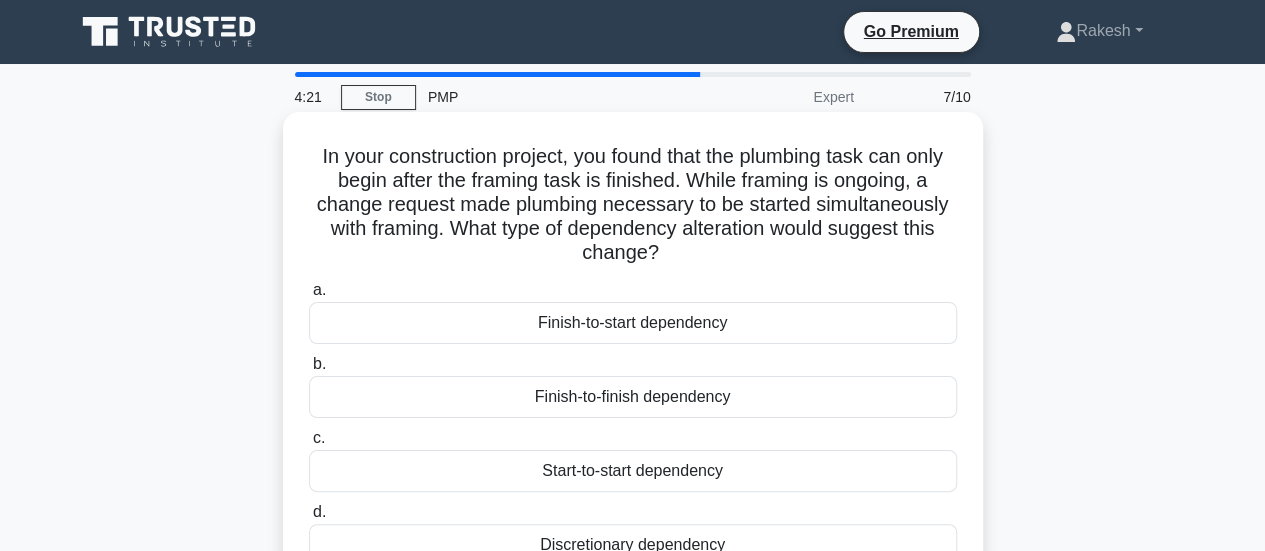 scroll, scrollTop: 100, scrollLeft: 0, axis: vertical 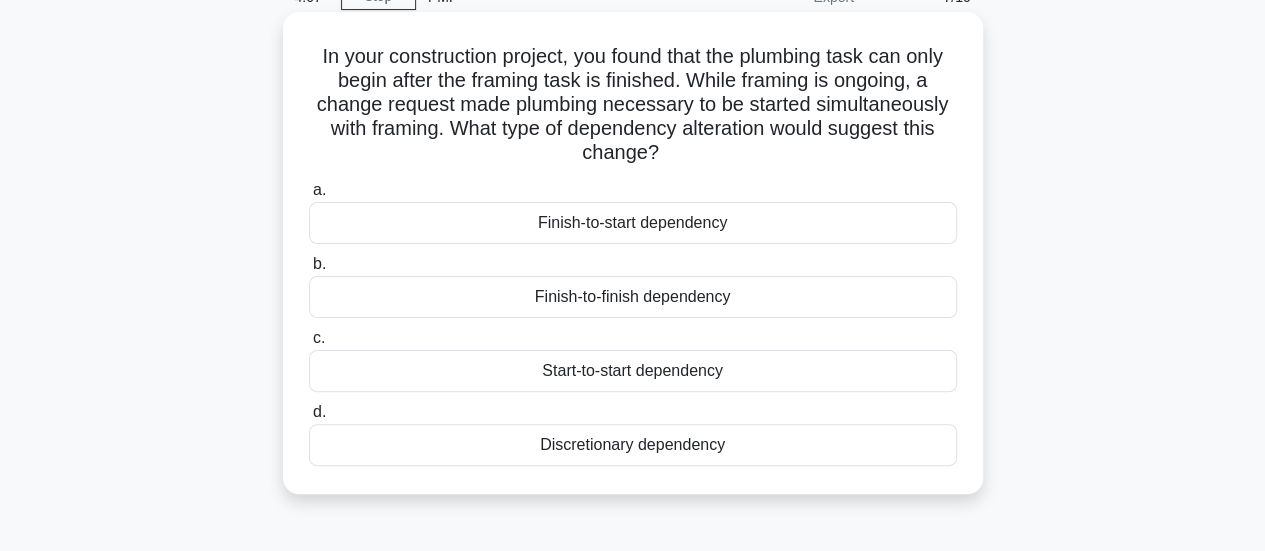 click on "Start-to-start dependency" at bounding box center [633, 371] 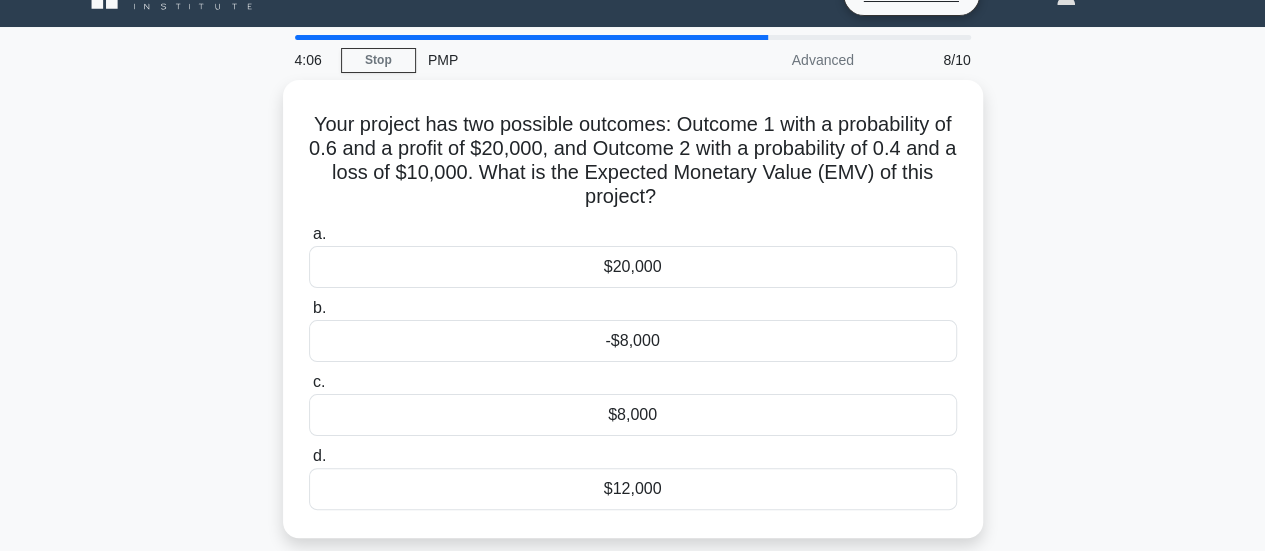 scroll, scrollTop: 0, scrollLeft: 0, axis: both 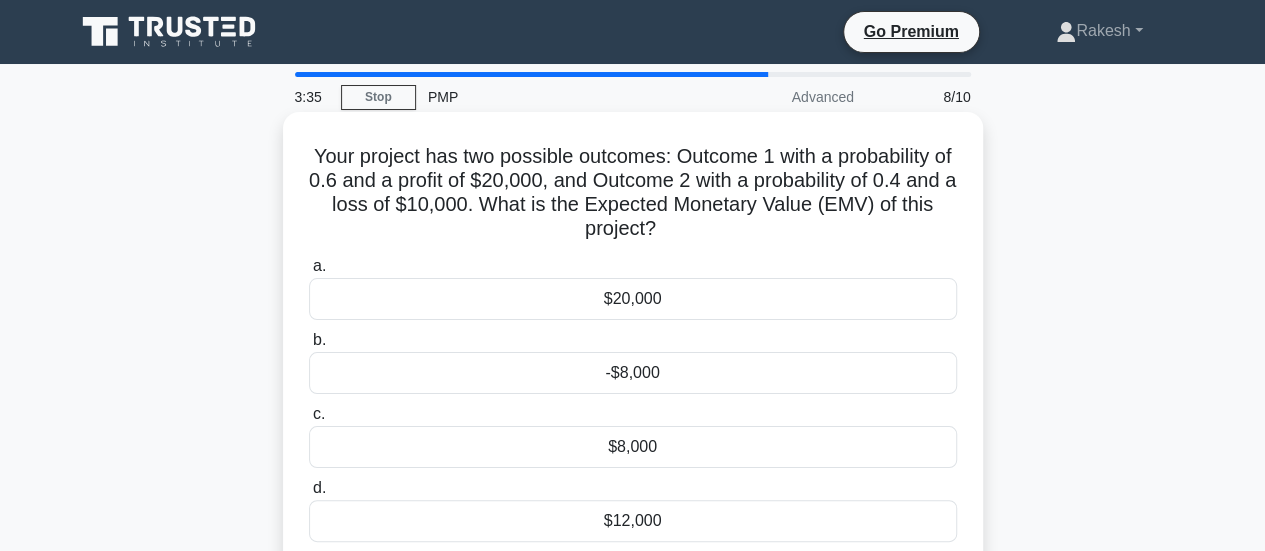 click on "$8,000" at bounding box center [633, 447] 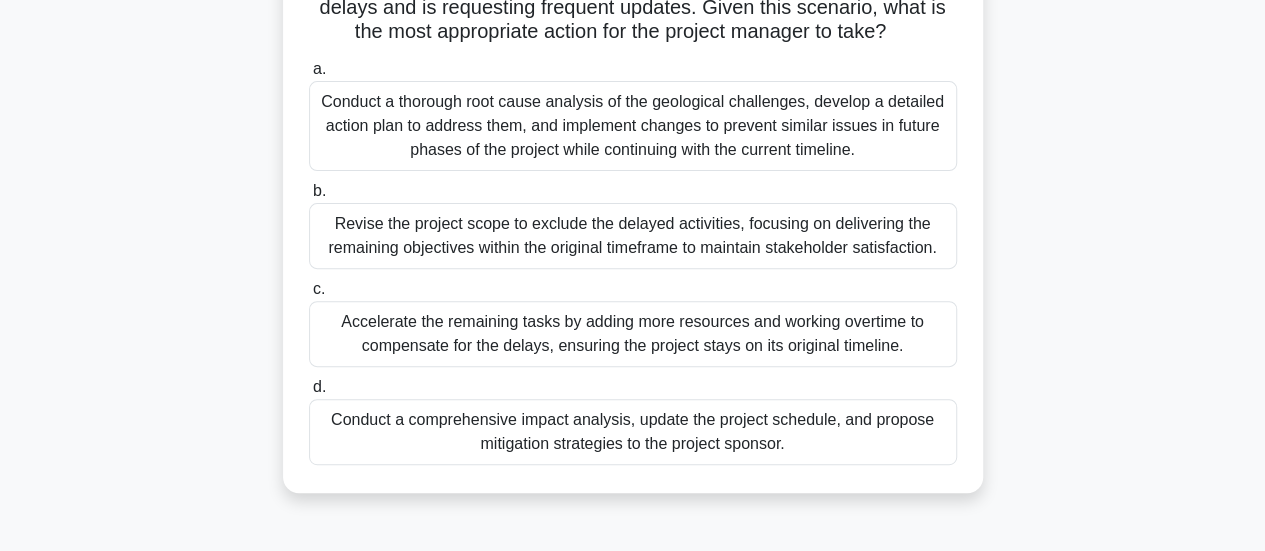 scroll, scrollTop: 300, scrollLeft: 0, axis: vertical 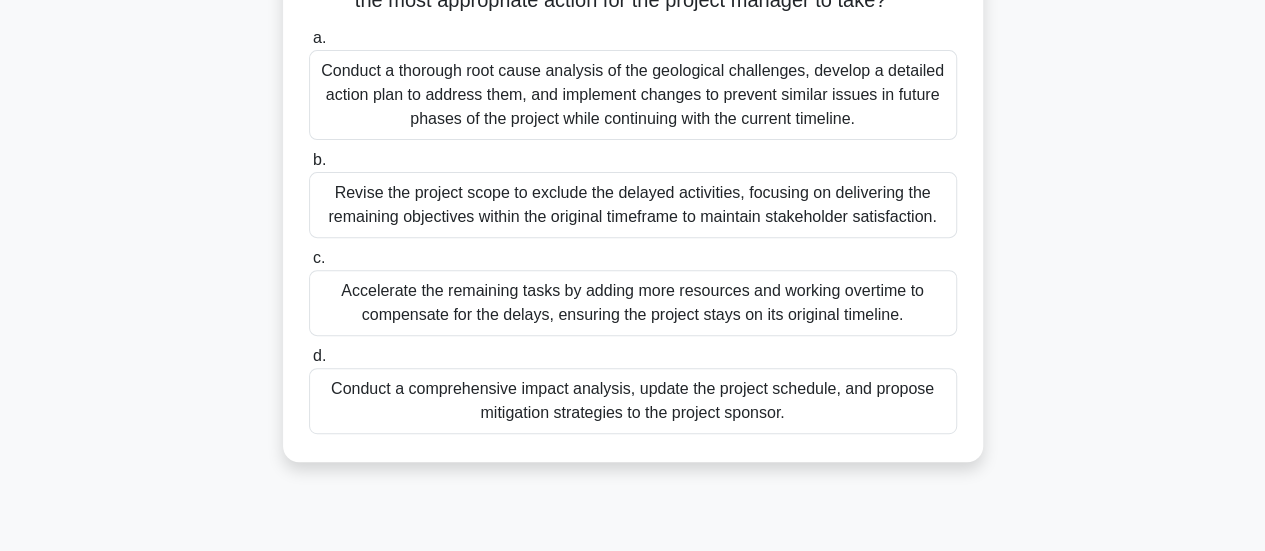 click on "Conduct a comprehensive impact analysis, update the project schedule, and propose mitigation strategies to the project sponsor." at bounding box center [633, 401] 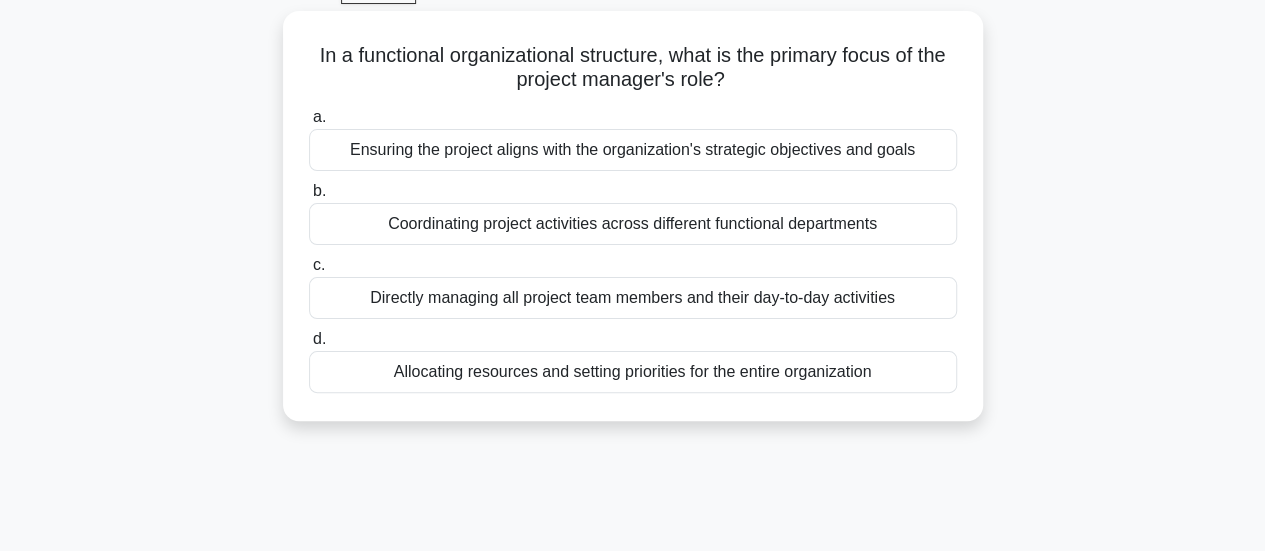 scroll, scrollTop: 100, scrollLeft: 0, axis: vertical 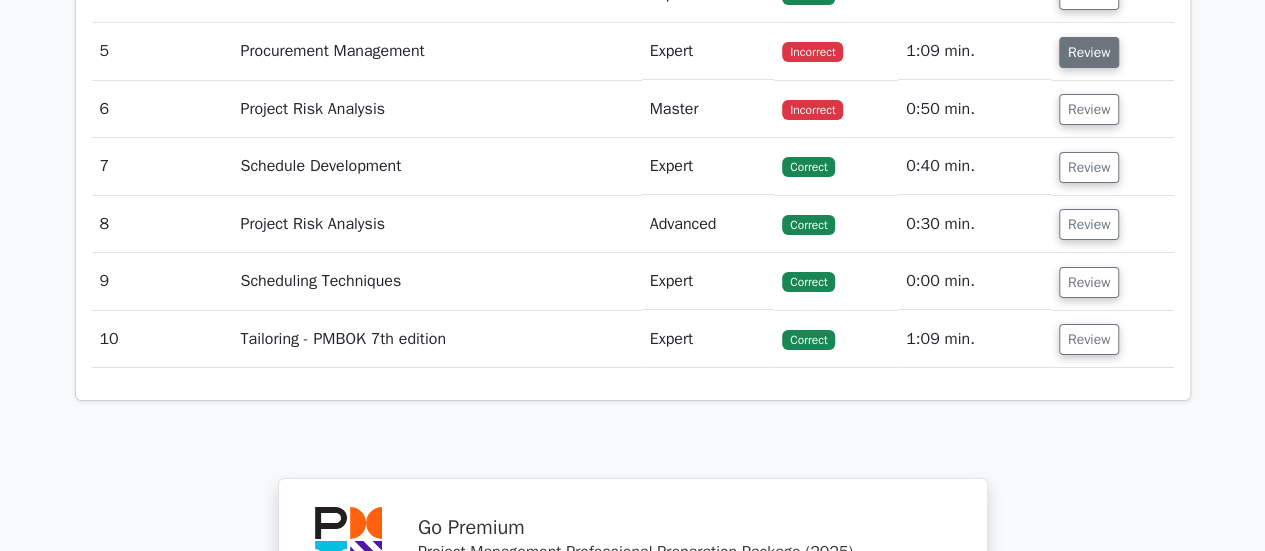 click on "Review" at bounding box center [1089, 52] 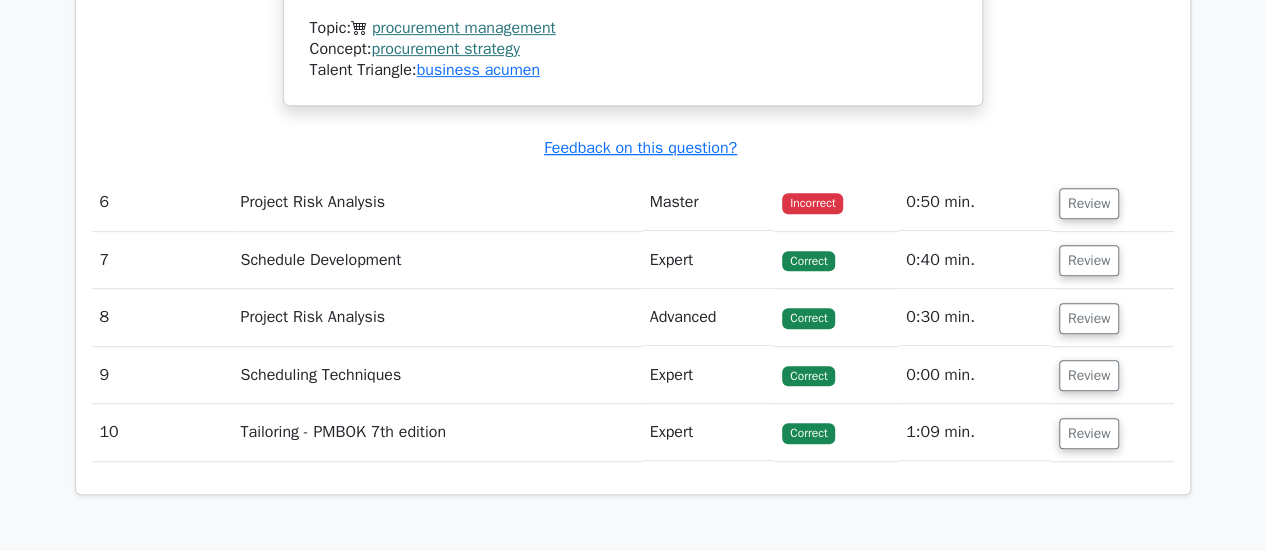 scroll, scrollTop: 4262, scrollLeft: 0, axis: vertical 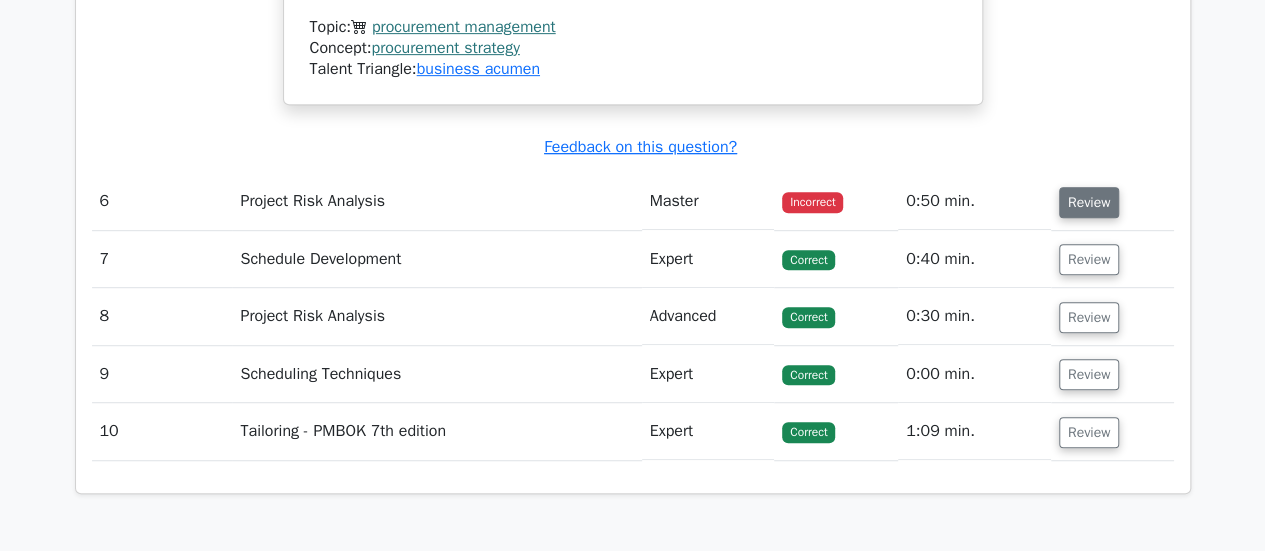 click on "Review" at bounding box center (1089, 202) 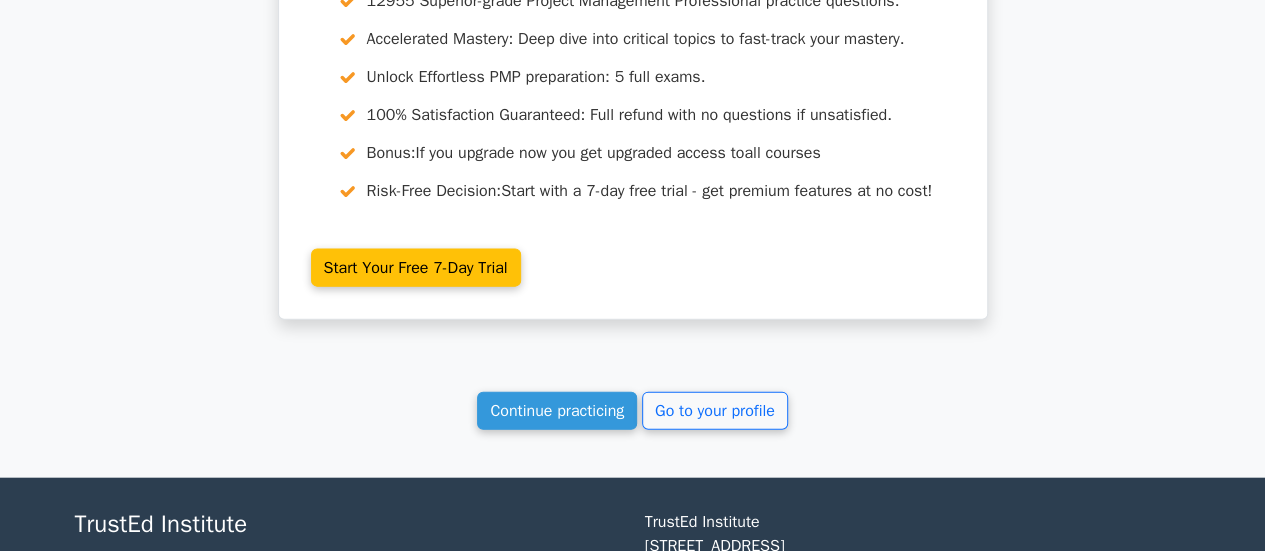 scroll, scrollTop: 5910, scrollLeft: 0, axis: vertical 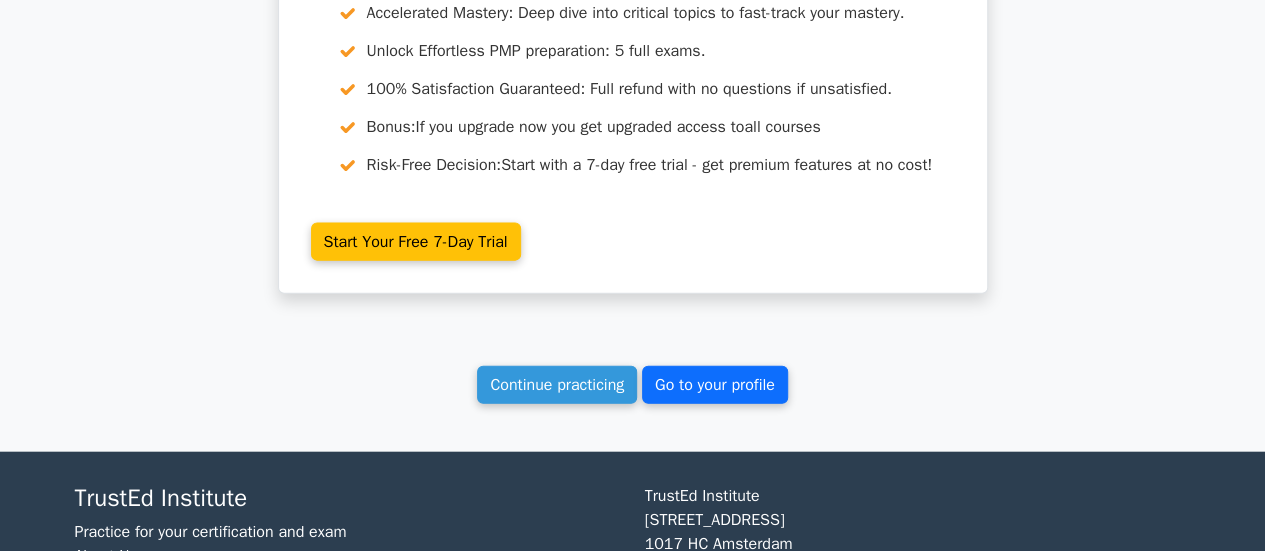 click on "Go to your profile" at bounding box center [715, 385] 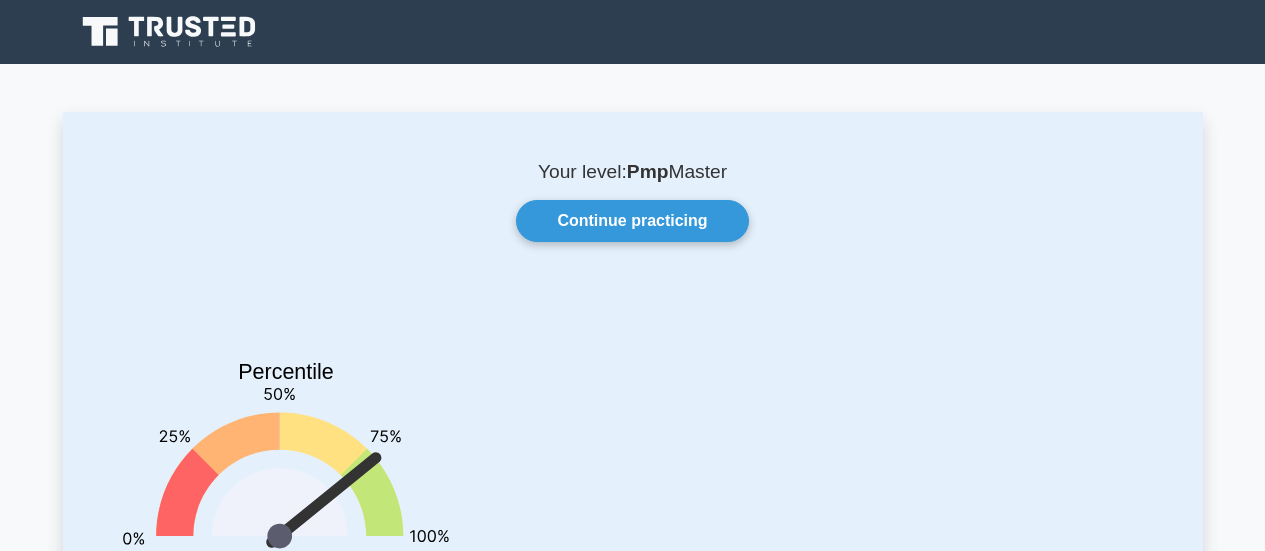 scroll, scrollTop: 0, scrollLeft: 0, axis: both 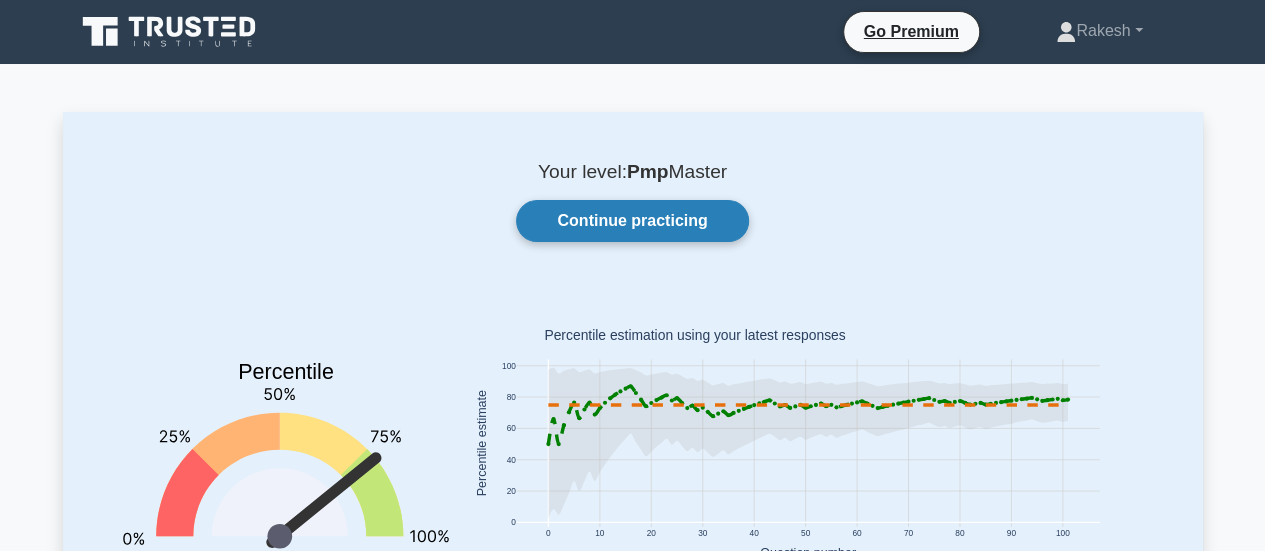 click on "Continue practicing" at bounding box center [632, 221] 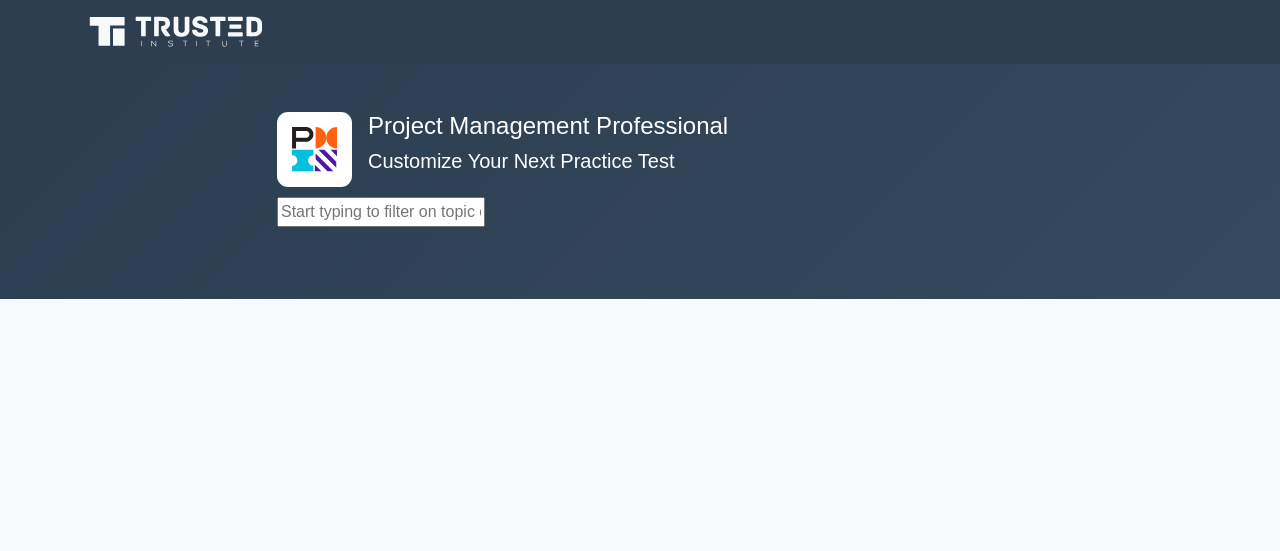 scroll, scrollTop: 0, scrollLeft: 0, axis: both 